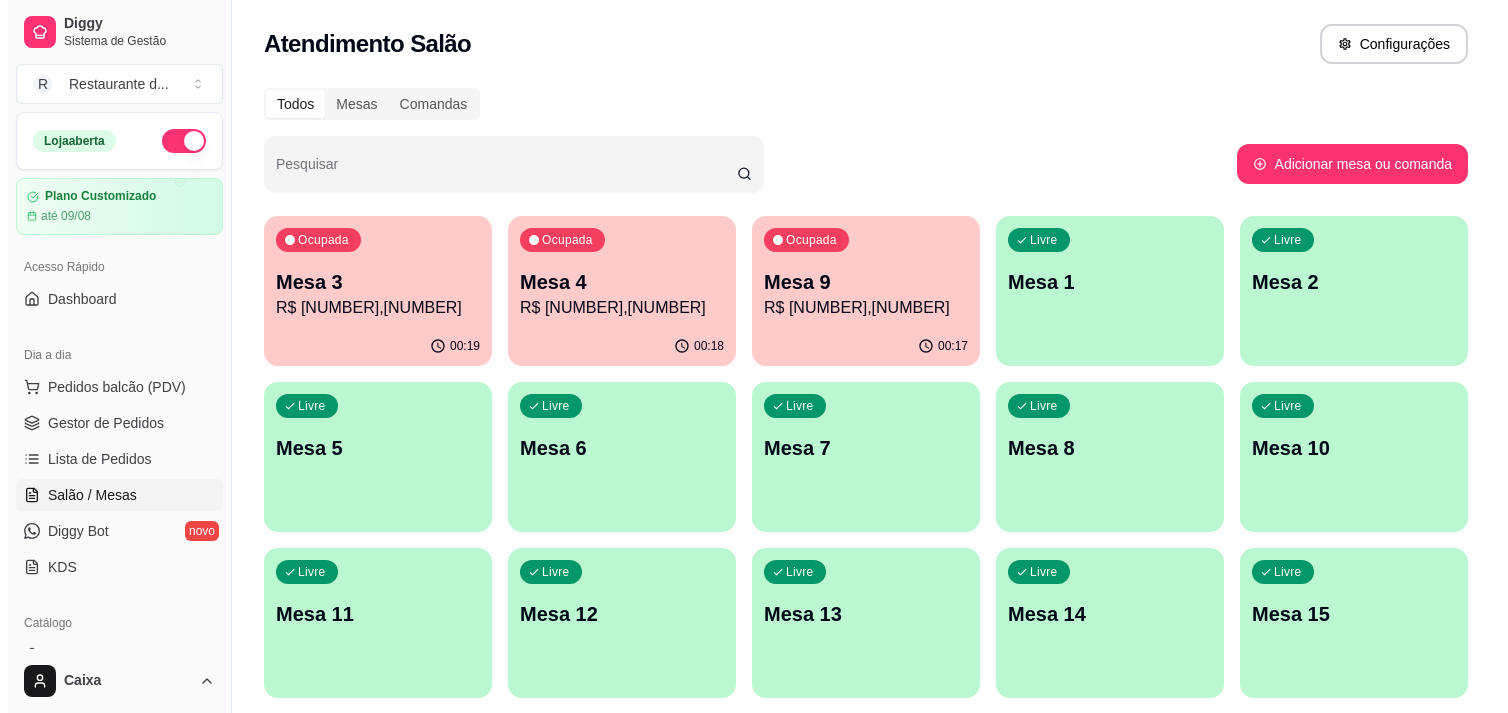 scroll, scrollTop: 0, scrollLeft: 0, axis: both 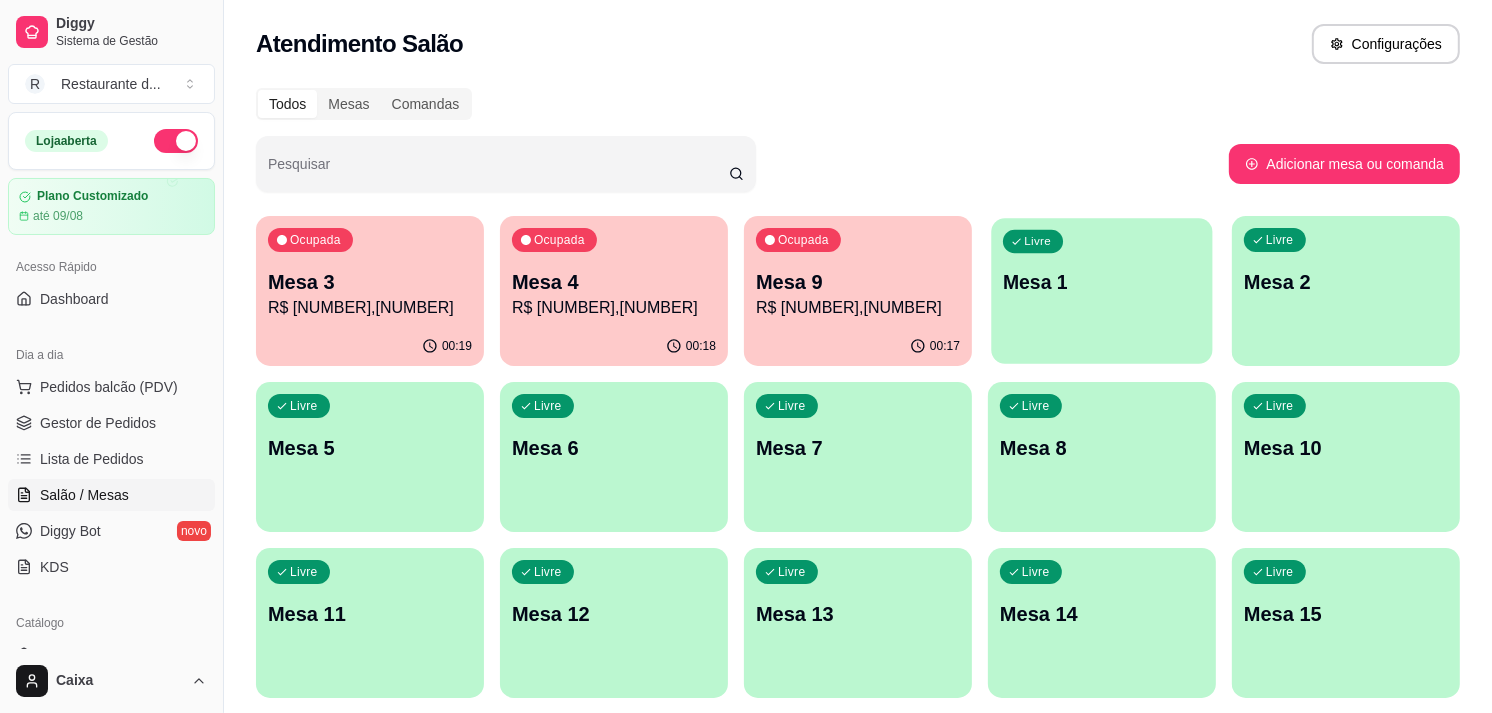 click on "Livre Mesa 1" at bounding box center [1101, 279] 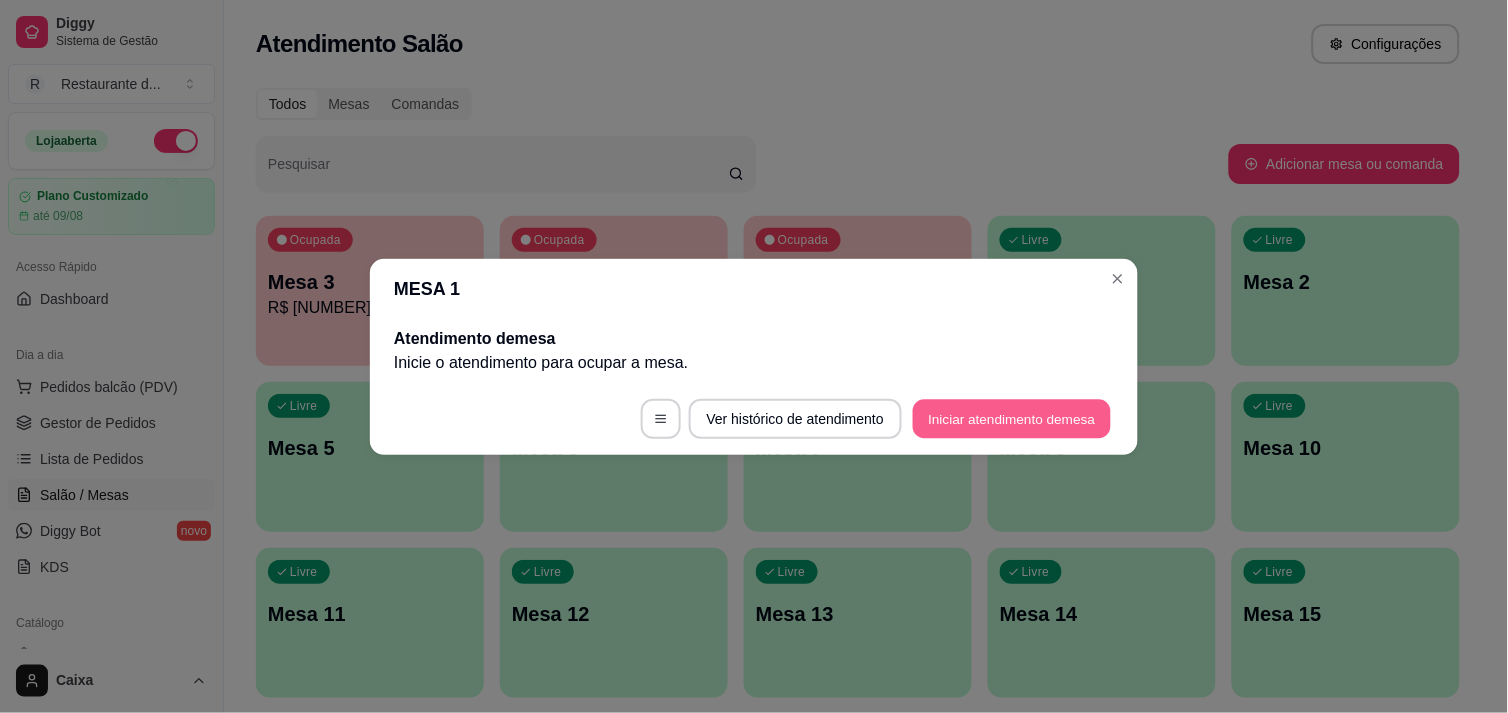 click on "Iniciar atendimento de  mesa" at bounding box center (1012, 418) 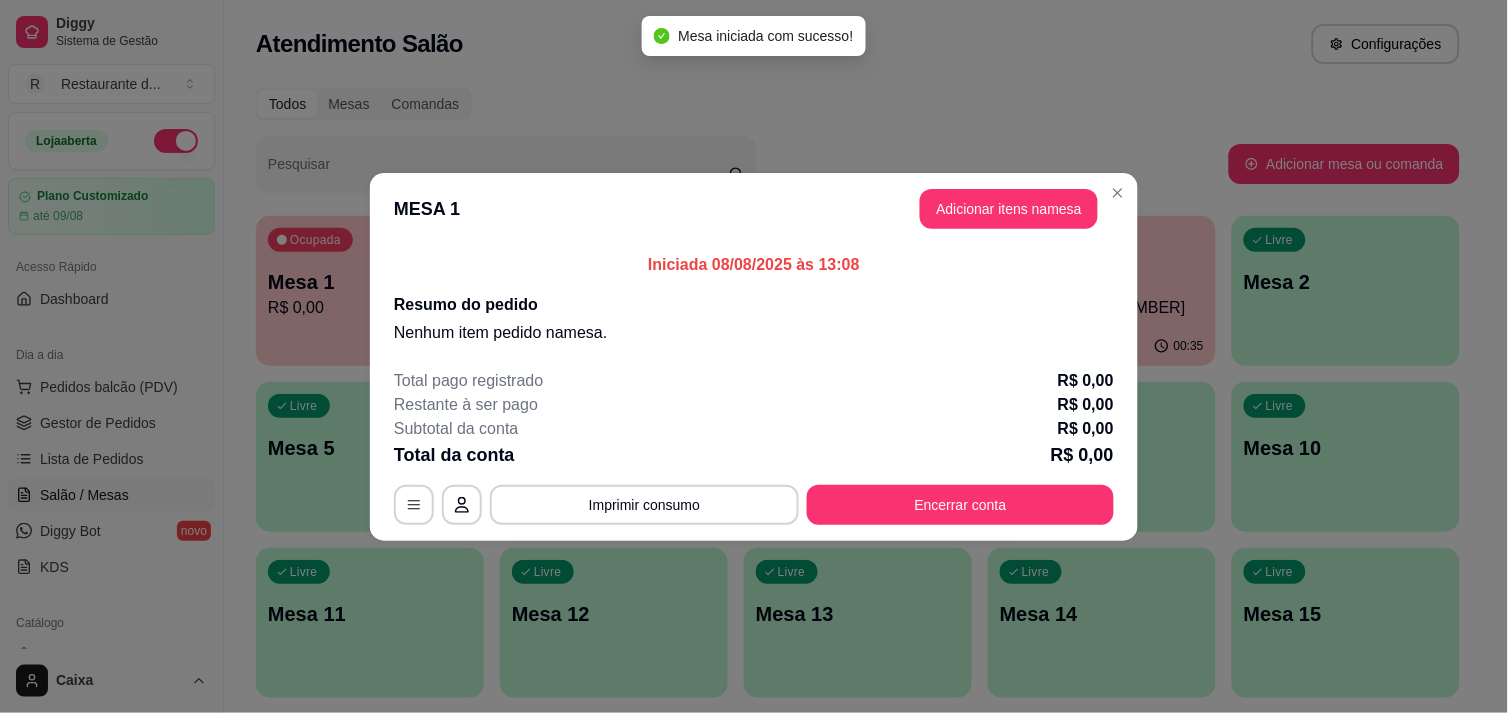 click on "MESA 1 Adicionar itens na  mesa" at bounding box center [754, 209] 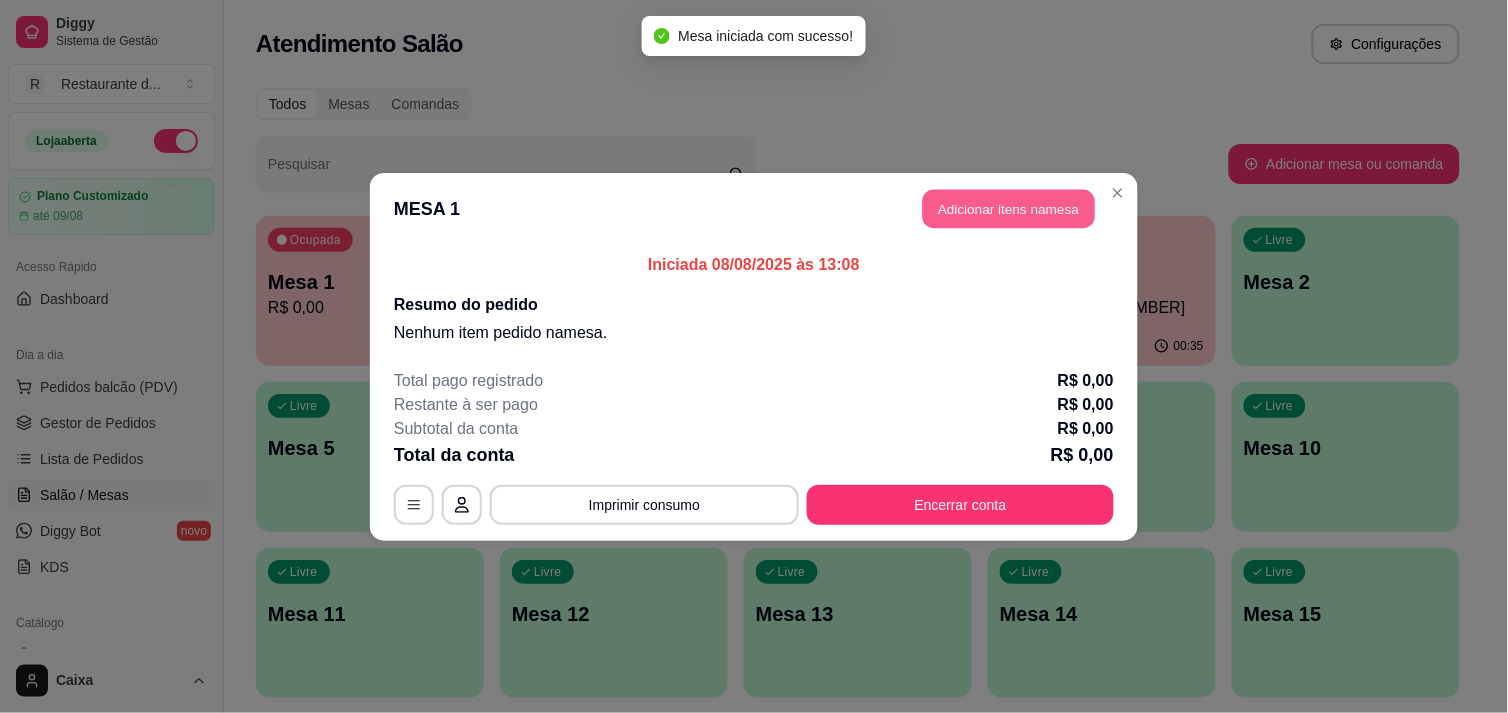 click on "Adicionar itens na  mesa" at bounding box center (1009, 208) 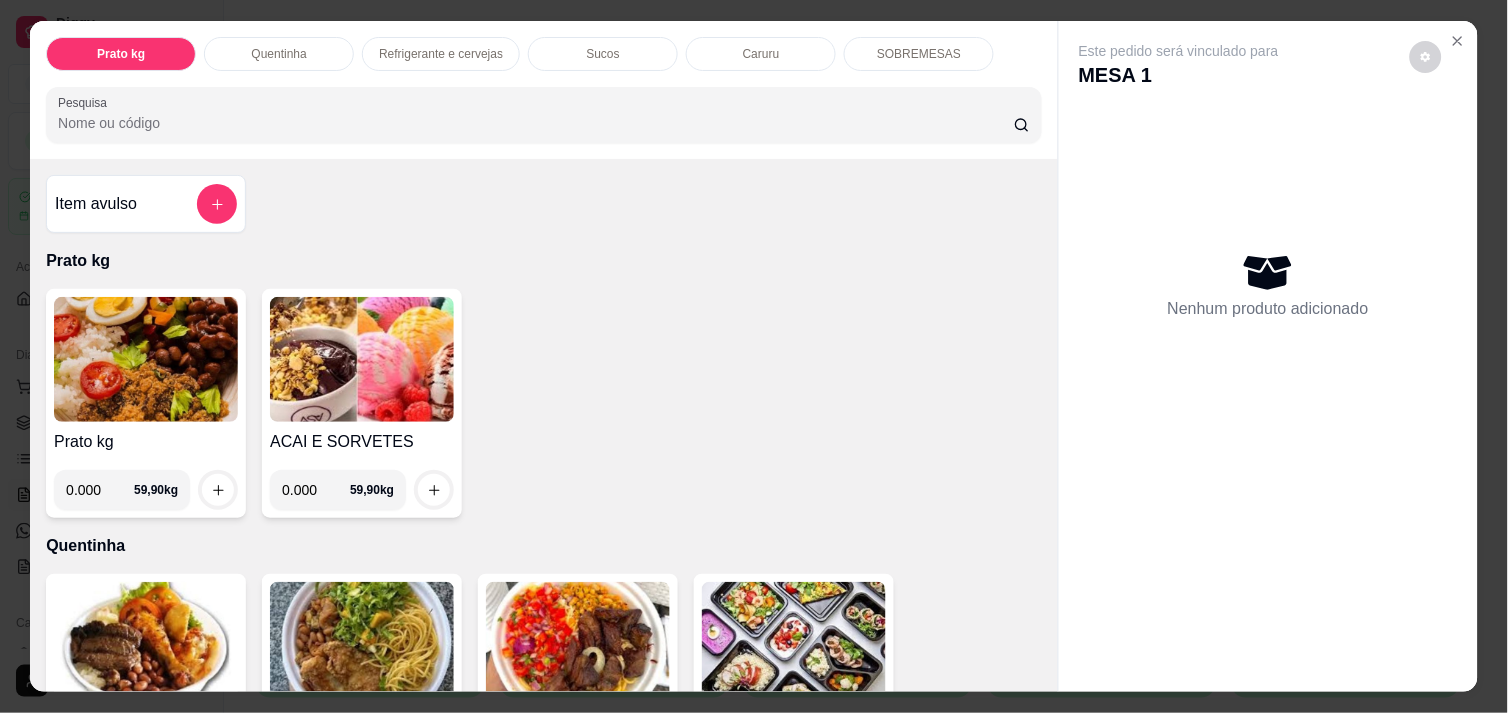 click on "0.000" at bounding box center [316, 490] 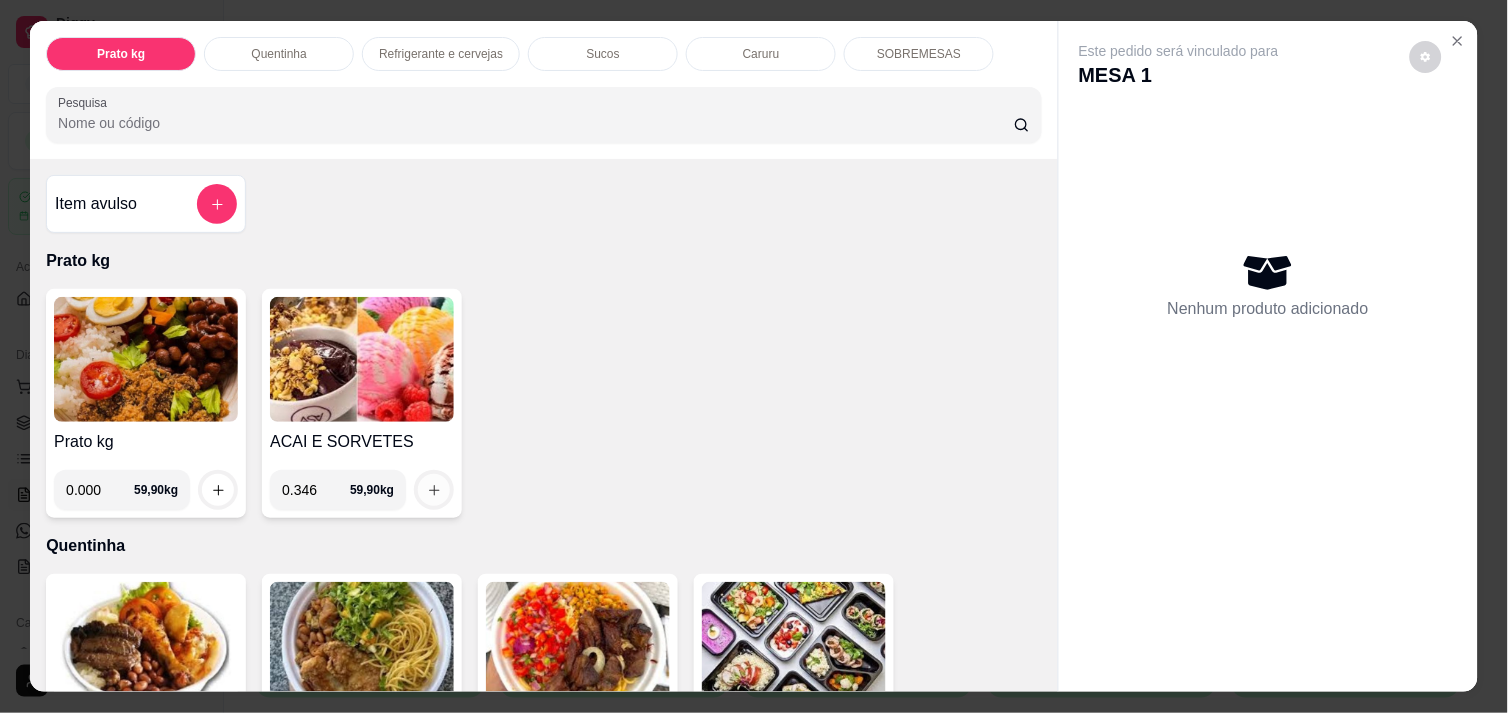 type on "0.346" 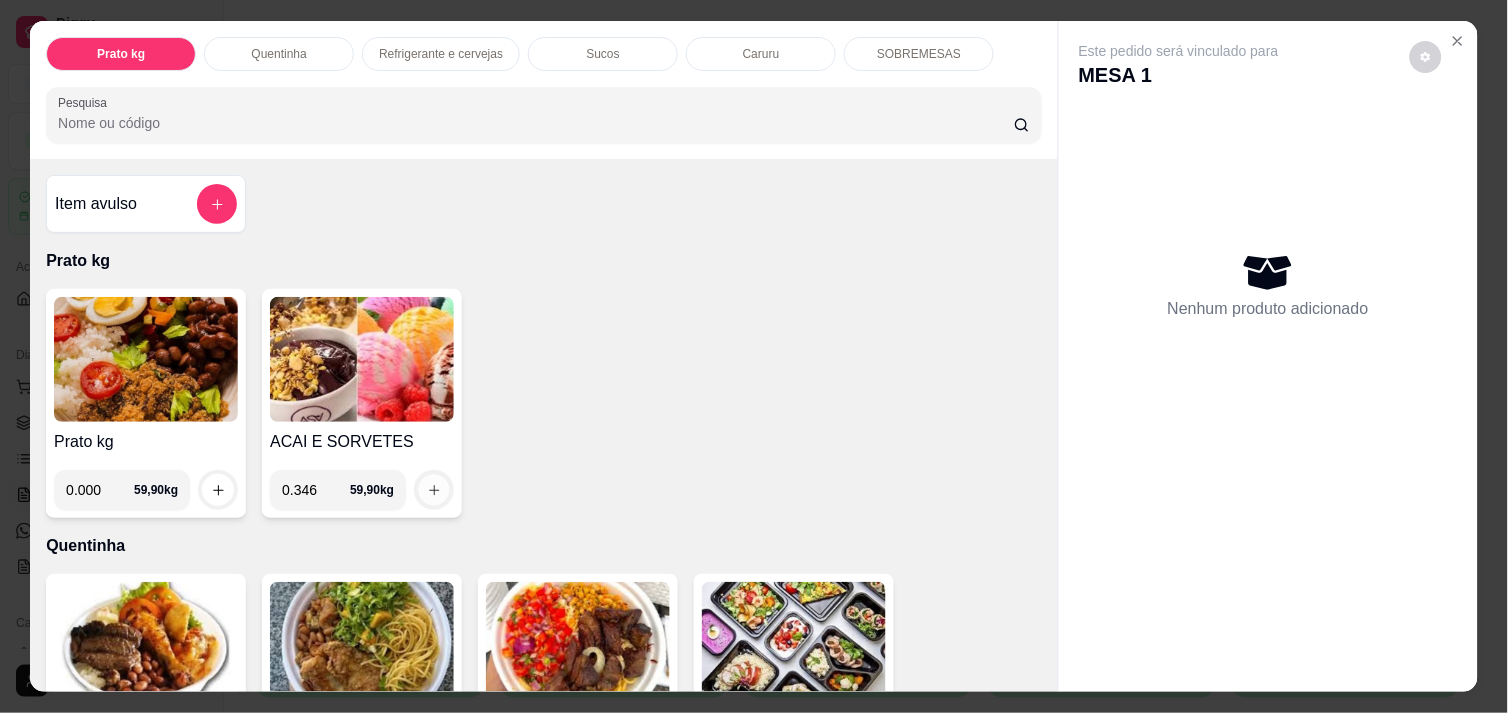 click 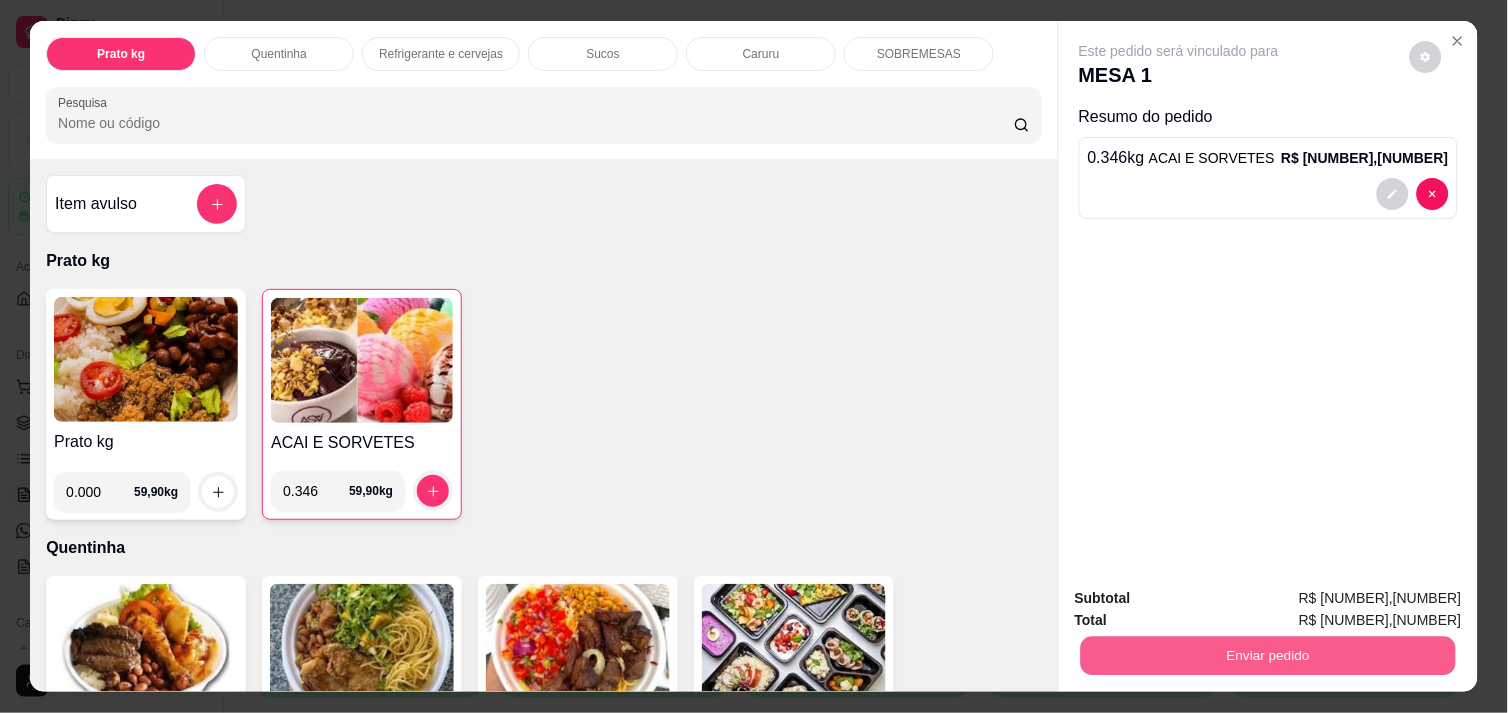 click on "Enviar pedido" at bounding box center [1268, 655] 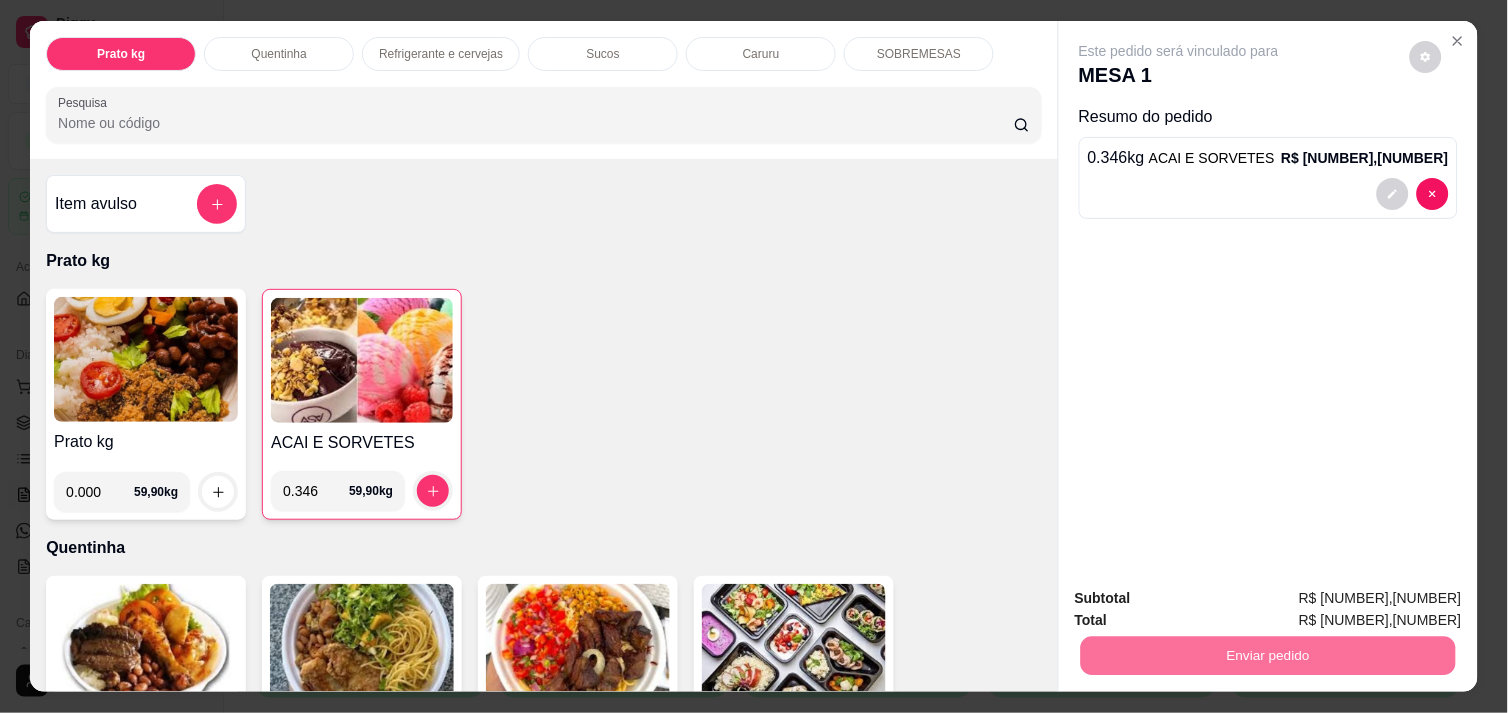 click on "Não registrar e enviar pedido" at bounding box center [1202, 598] 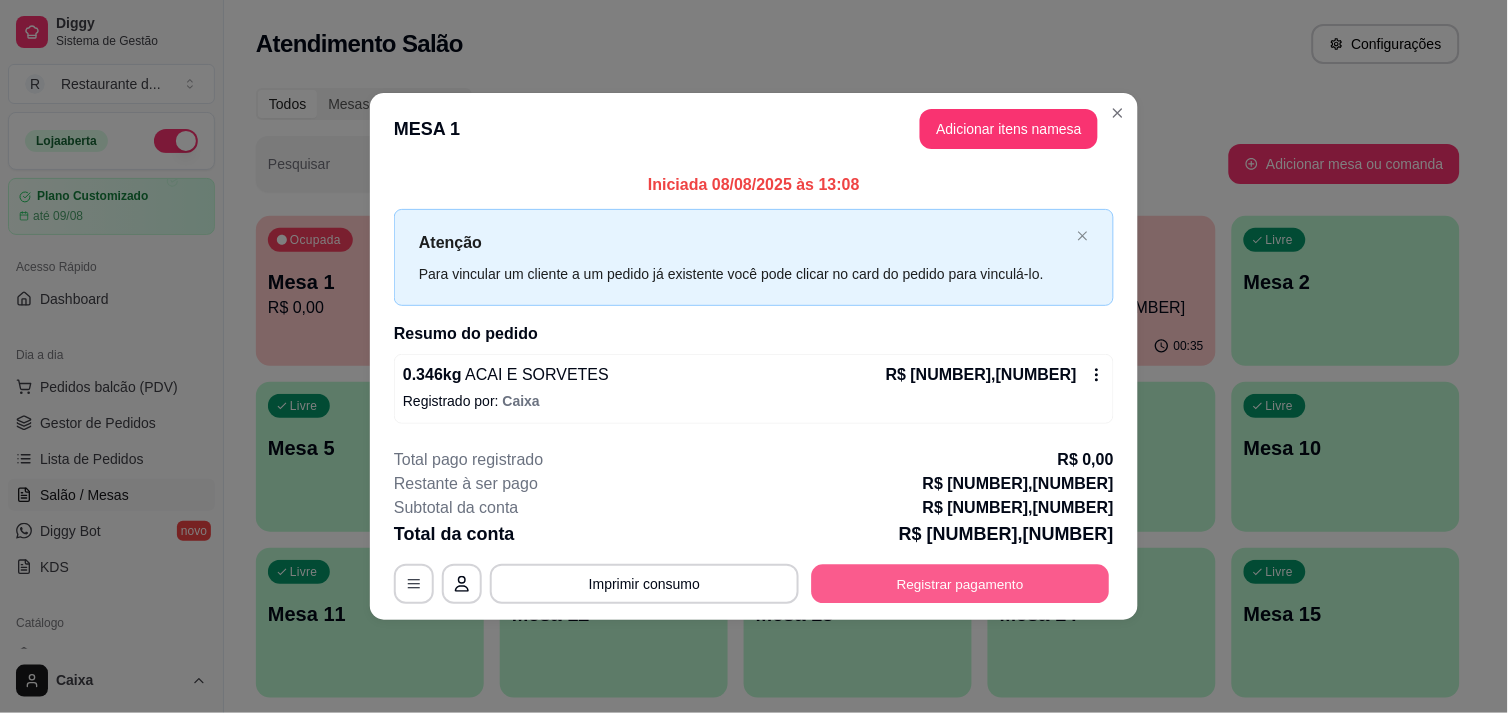 click on "Registrar pagamento" at bounding box center (961, 584) 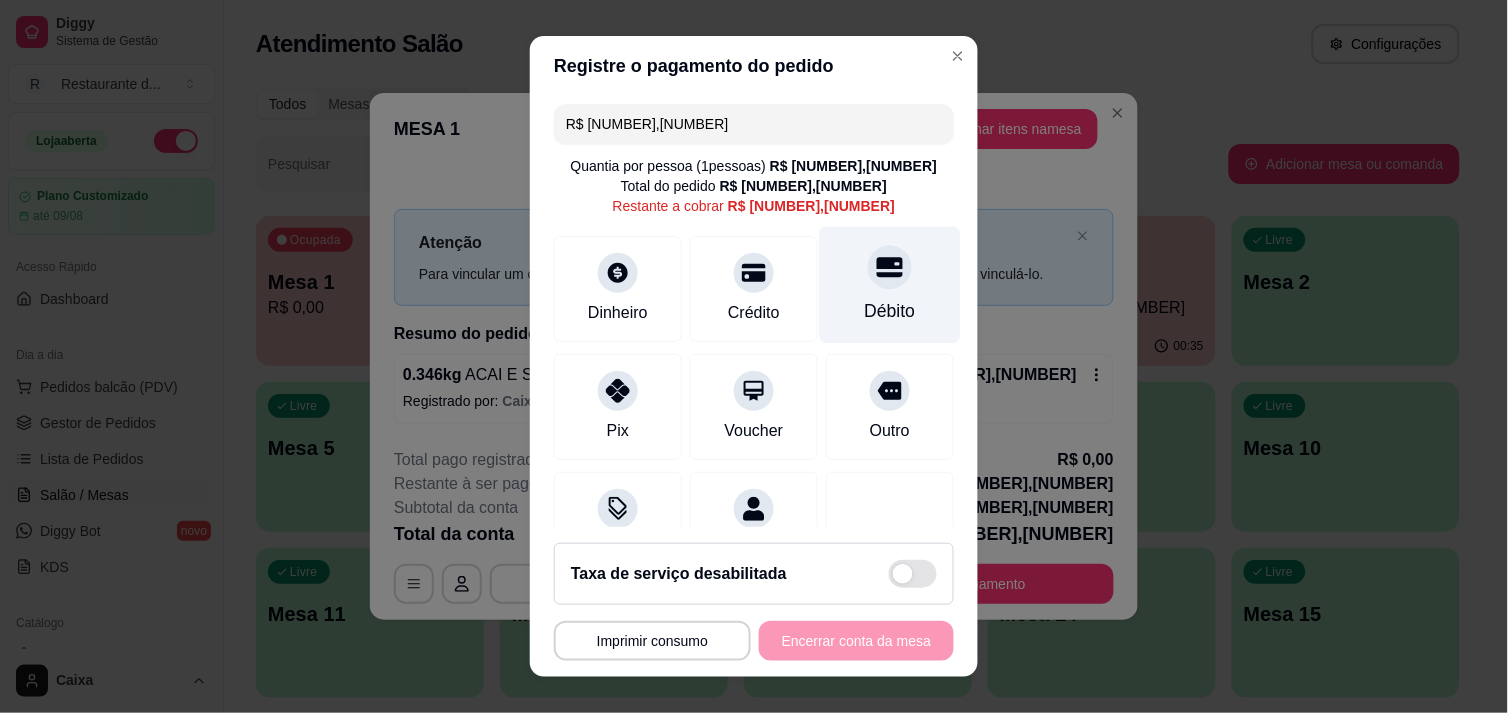 click on "Débito" at bounding box center (890, 311) 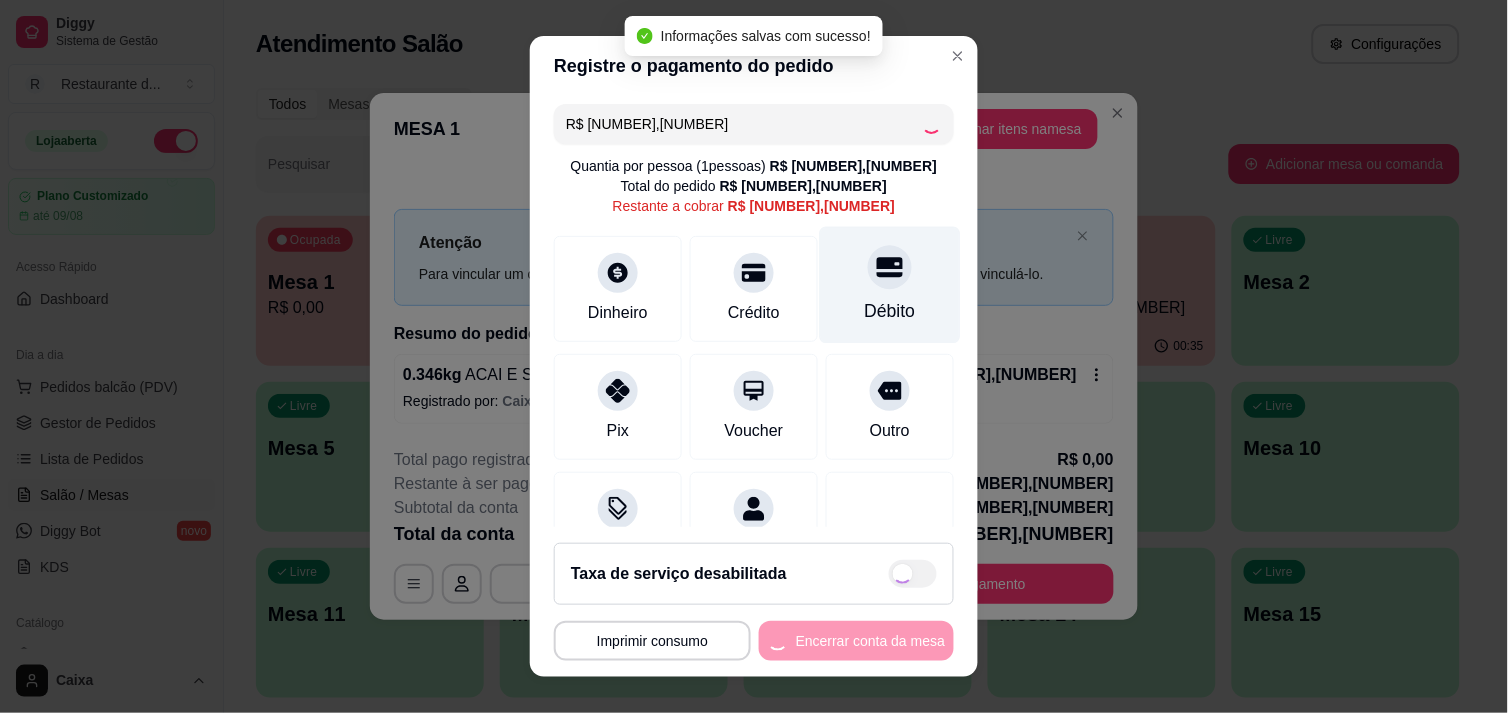 type on "R$ 0,00" 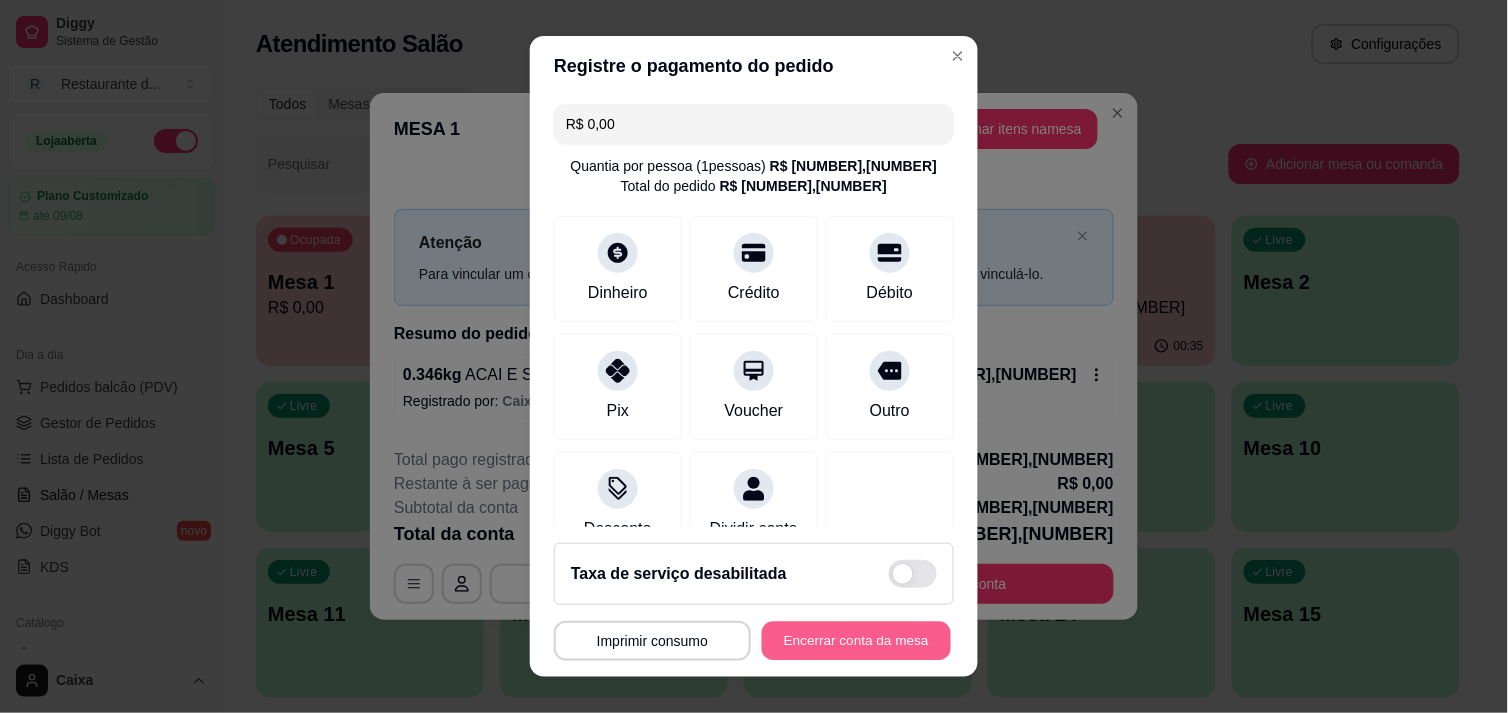 click on "Encerrar conta da mesa" at bounding box center (856, 641) 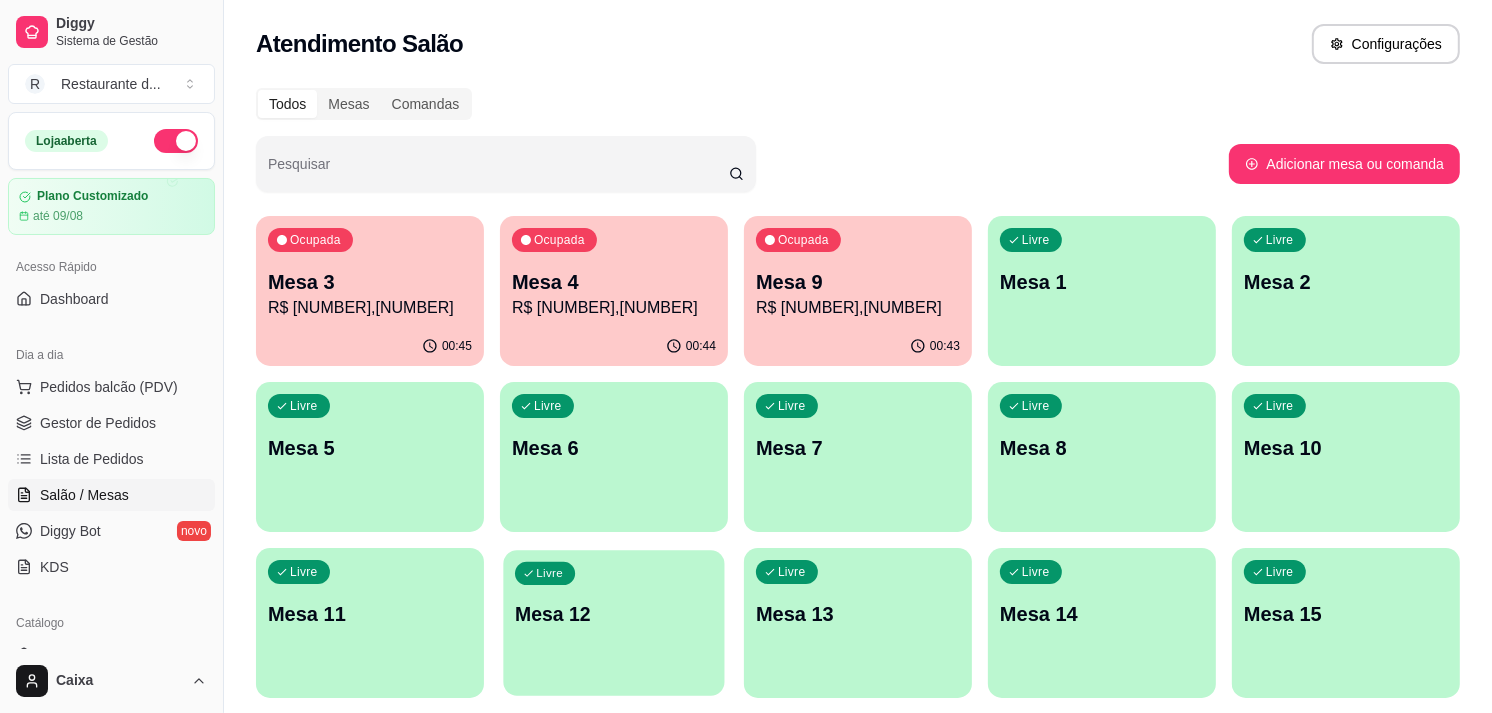 click on "Livre Mesa 12" at bounding box center (613, 611) 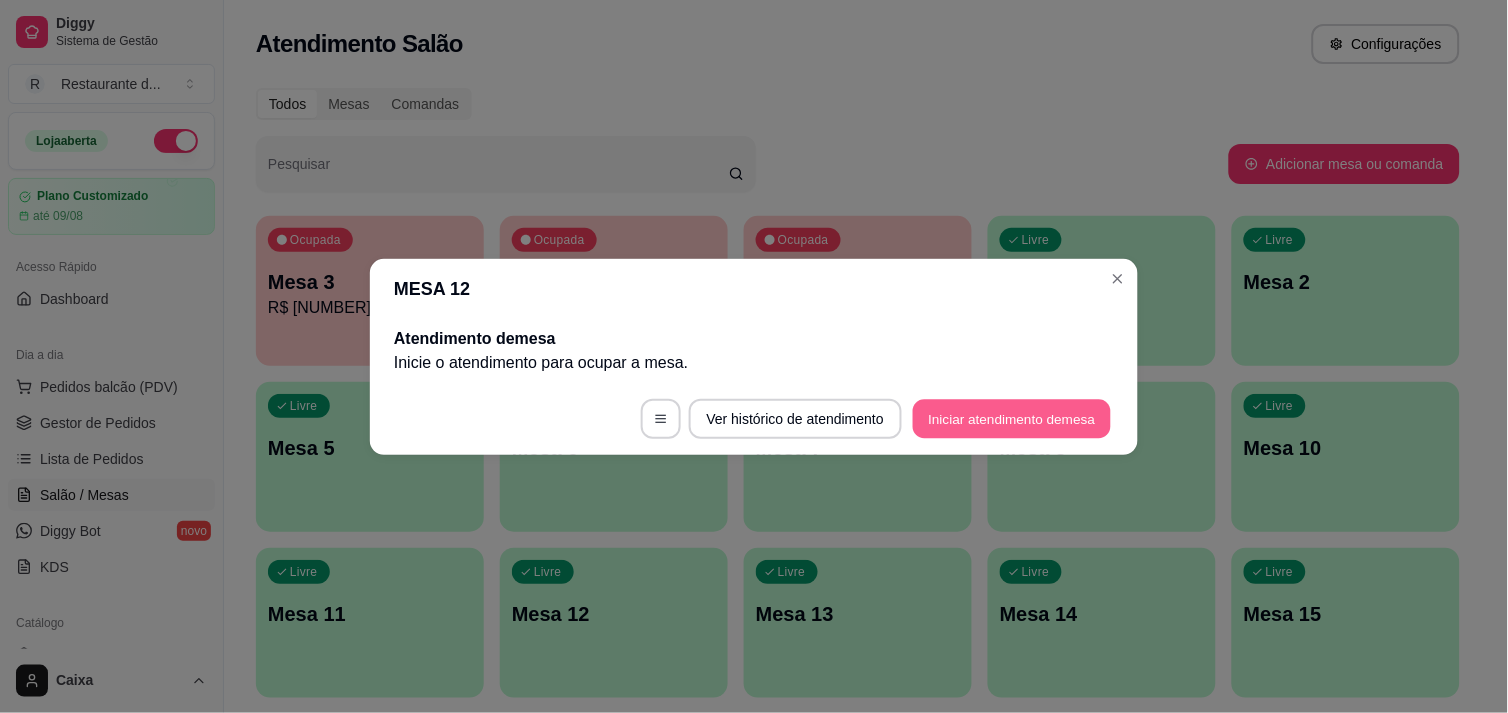 click on "Iniciar atendimento de  mesa" at bounding box center [1012, 418] 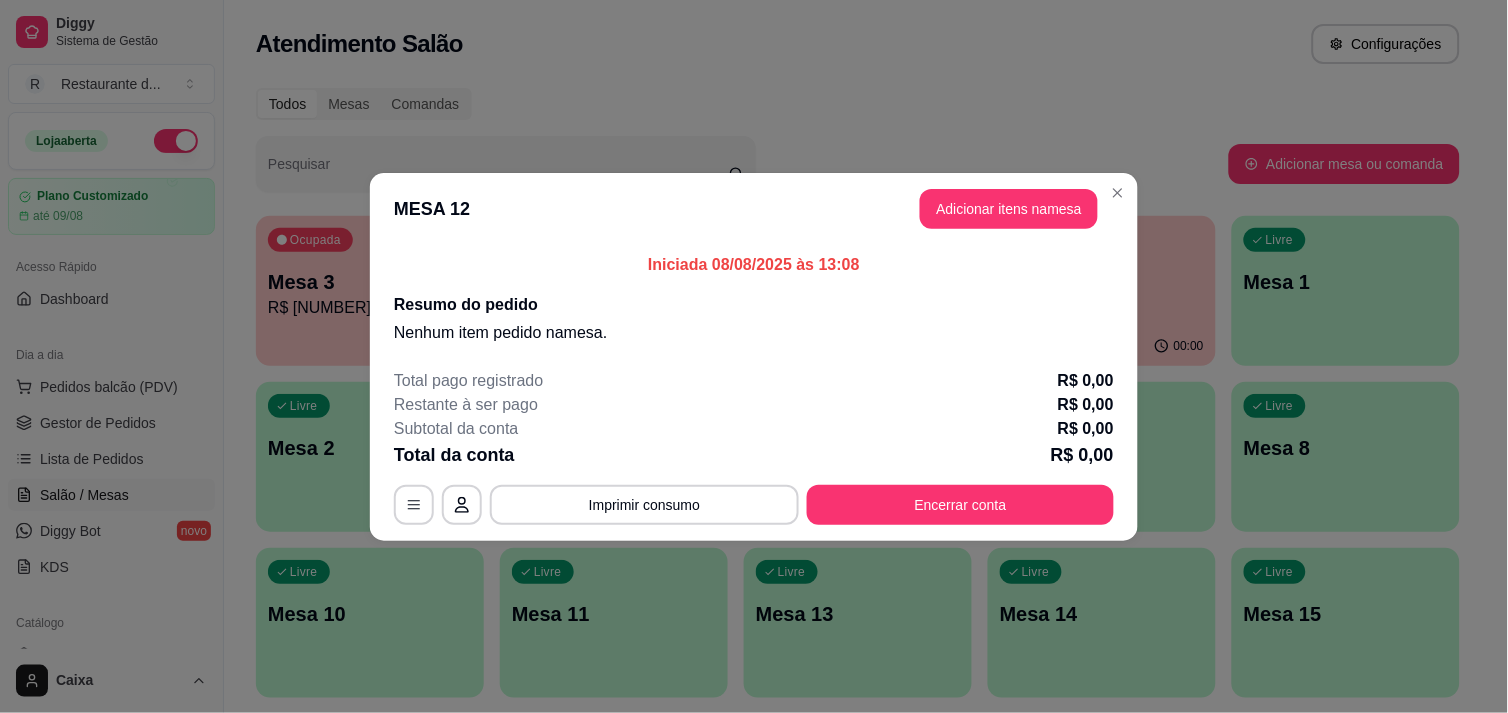 click on "MESA 12 Adicionar itens na  mesa" at bounding box center (754, 209) 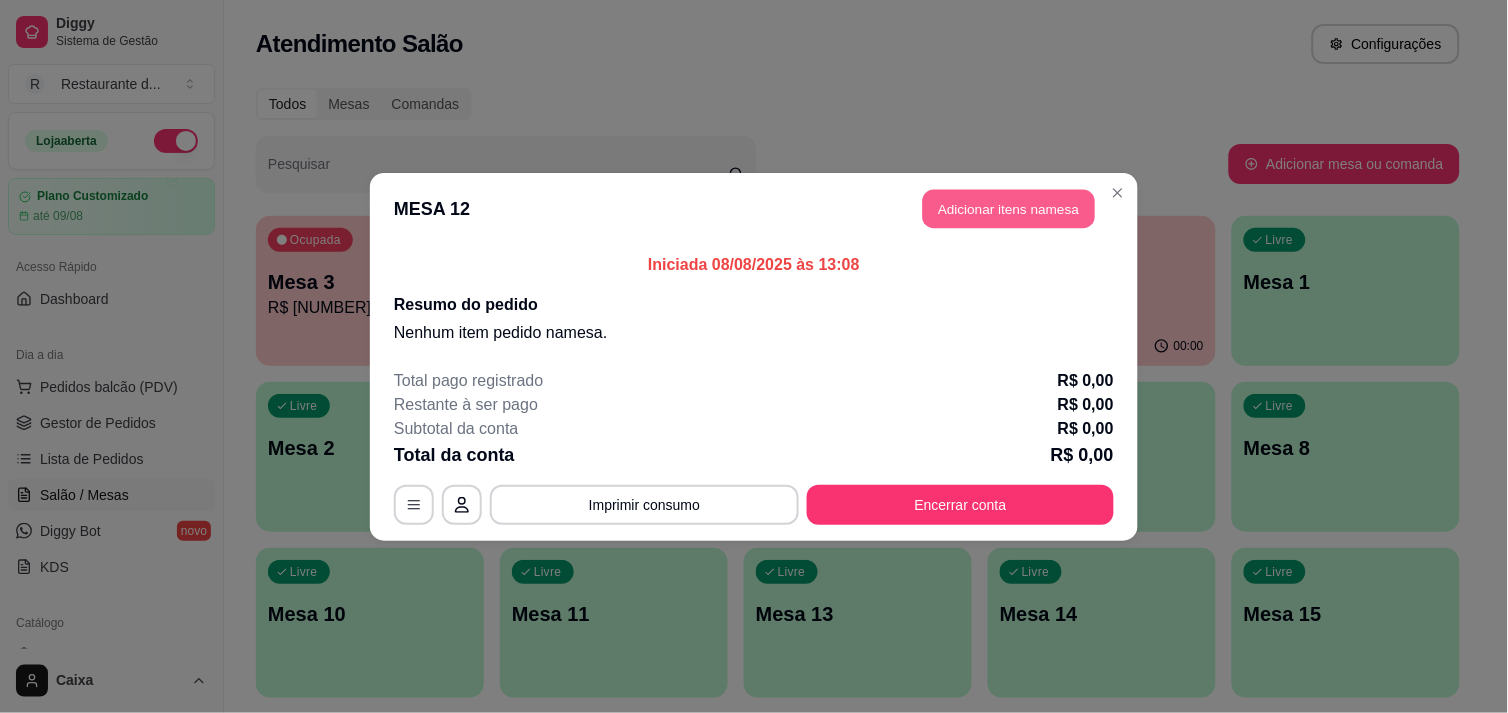 click on "Adicionar itens na  mesa" at bounding box center (1009, 208) 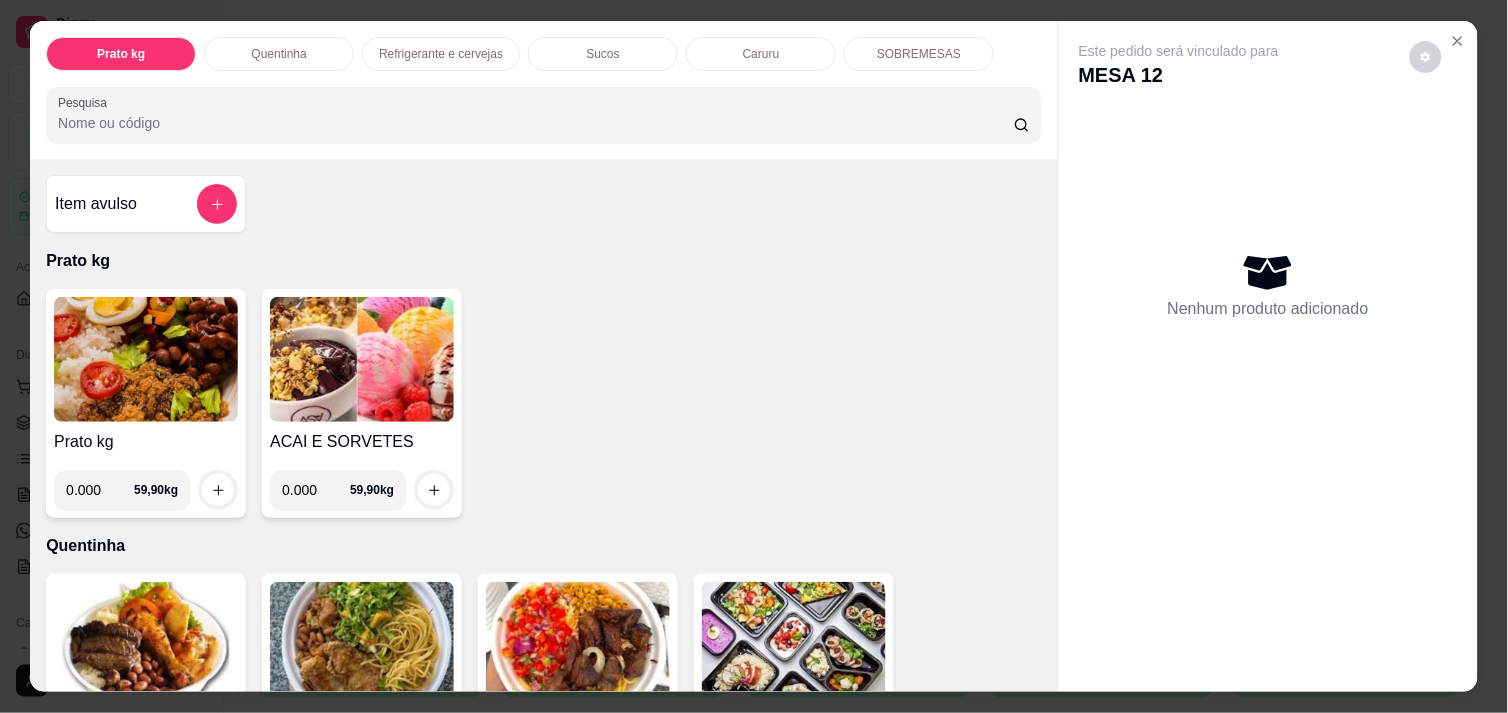 click on "0.000" at bounding box center [100, 490] 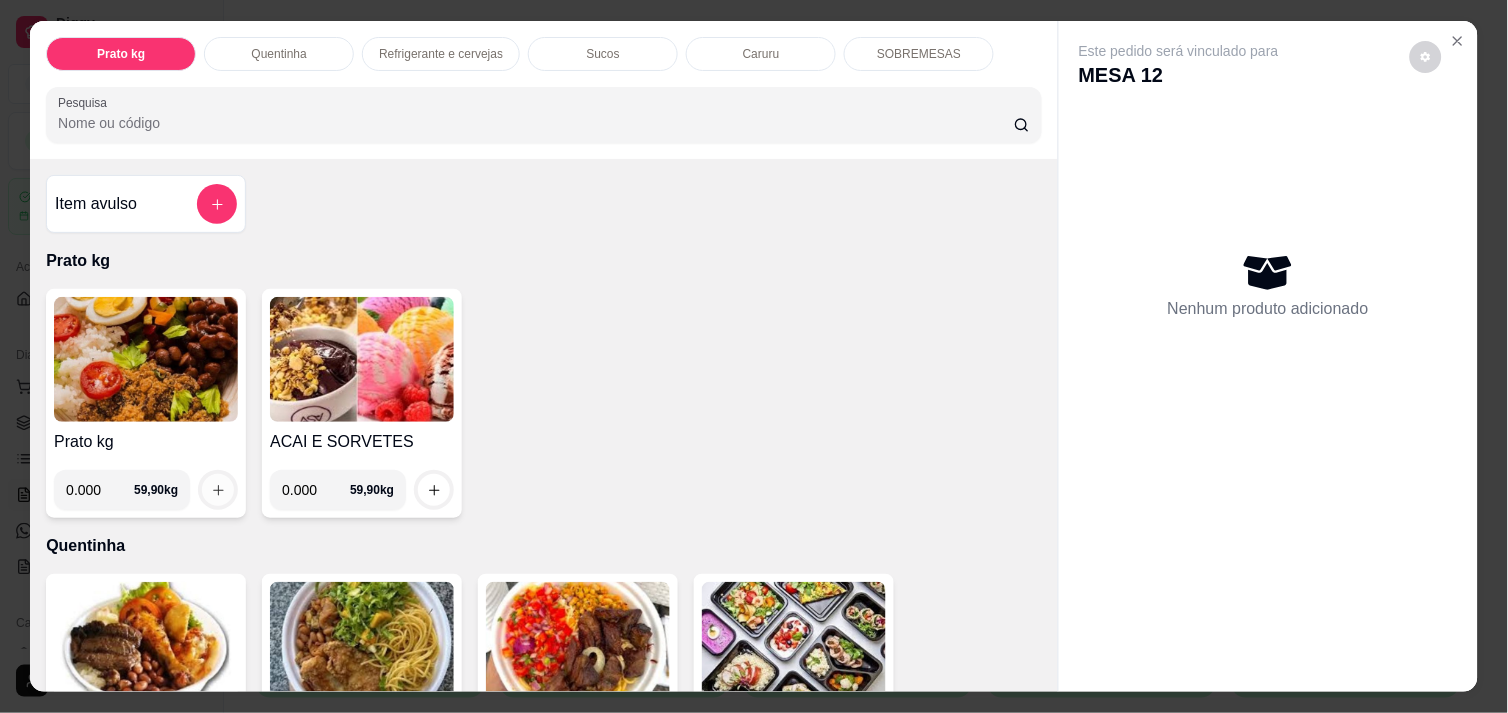 type on "0.[NUMBER]" 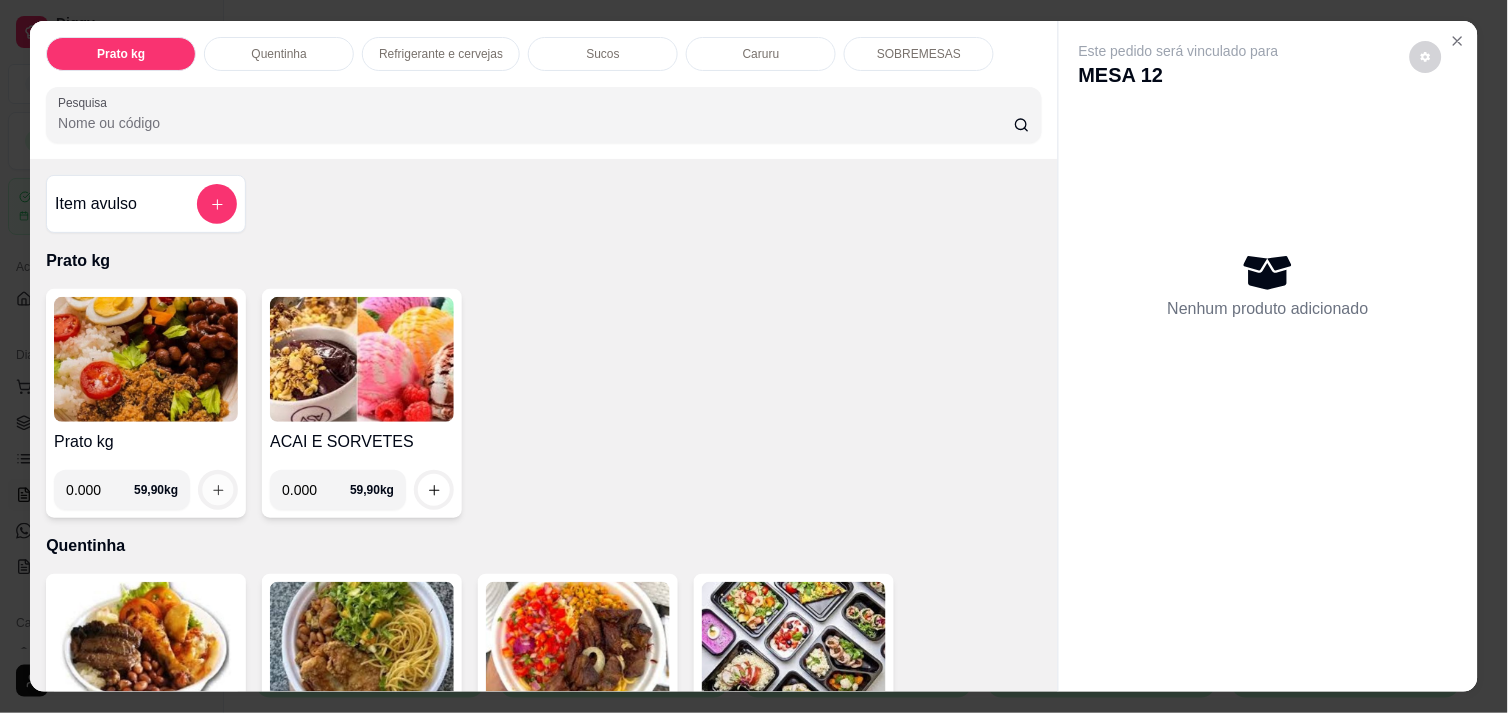 click at bounding box center (218, 490) 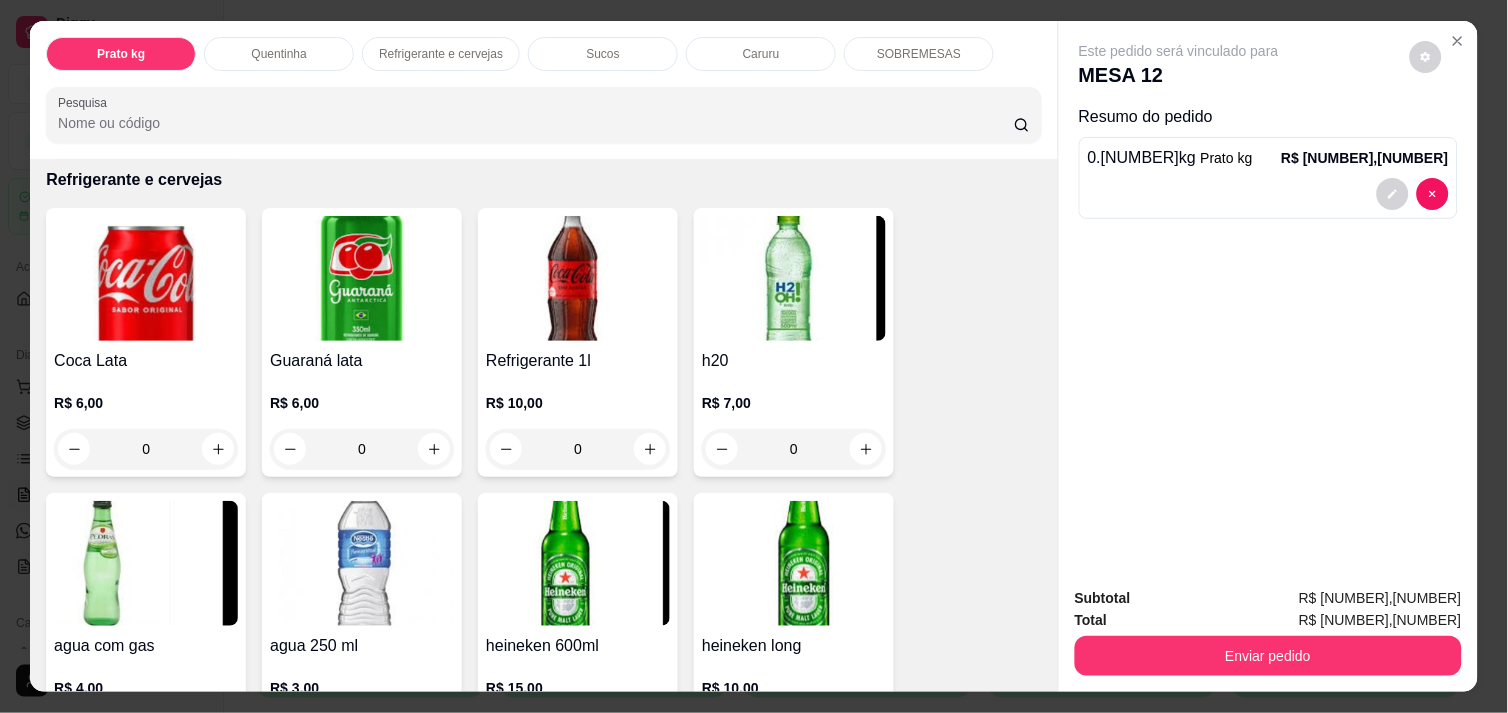 scroll, scrollTop: 1022, scrollLeft: 0, axis: vertical 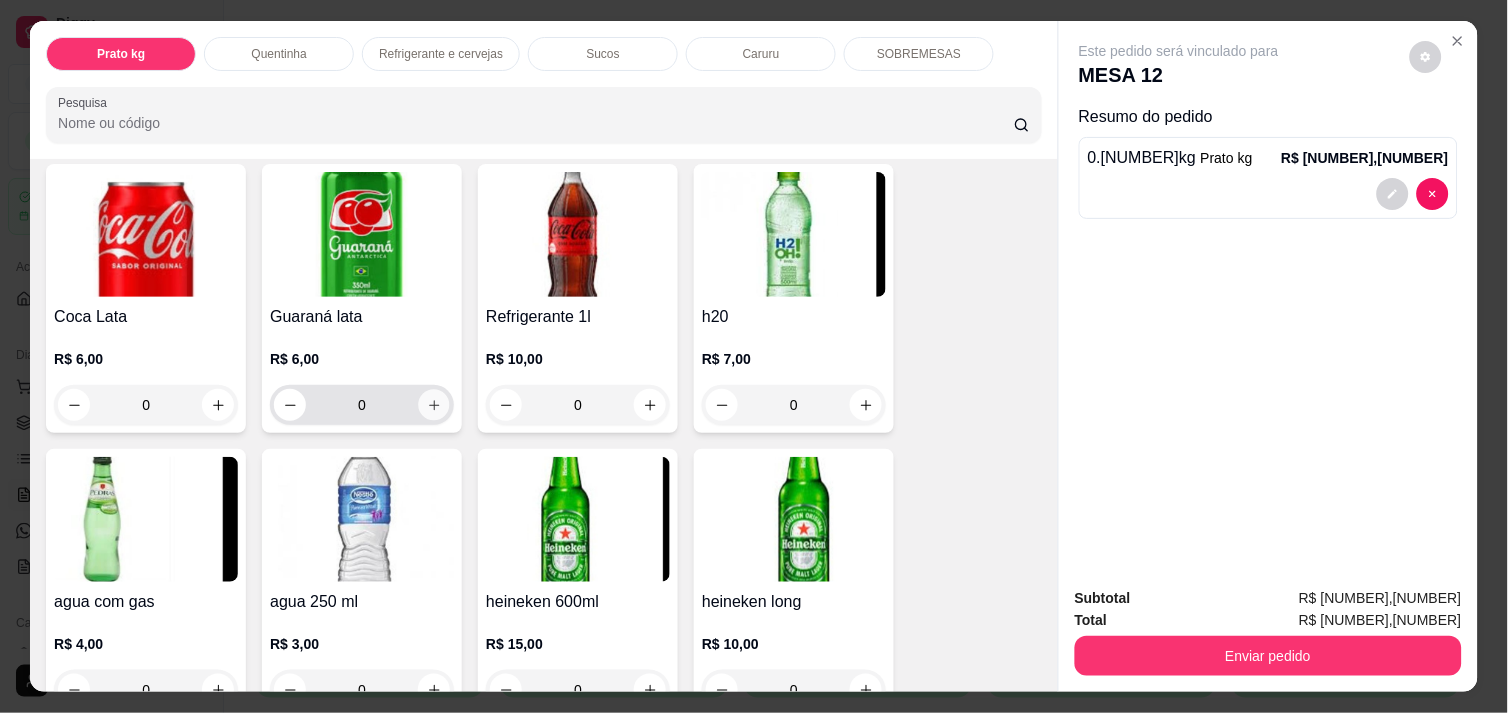 click at bounding box center [434, 405] 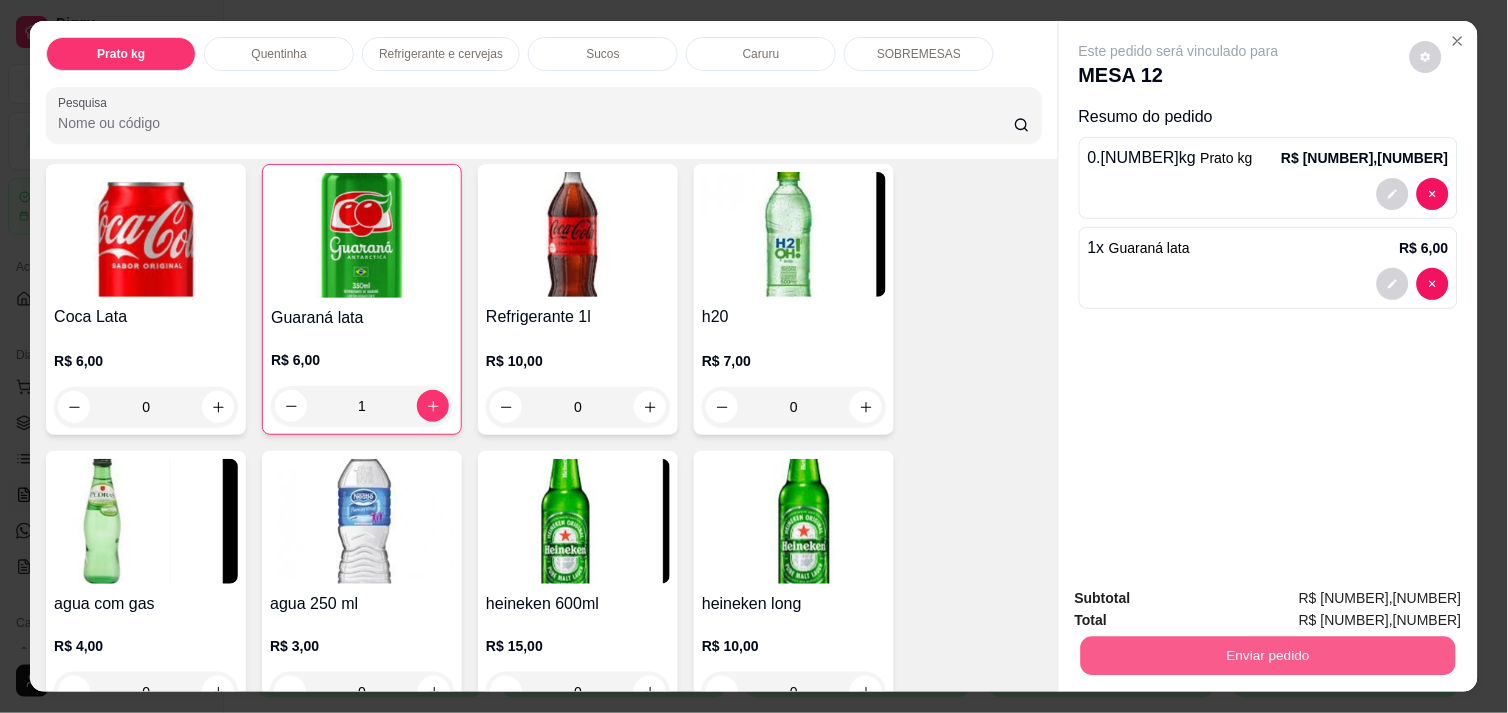 click on "Enviar pedido" at bounding box center [1268, 655] 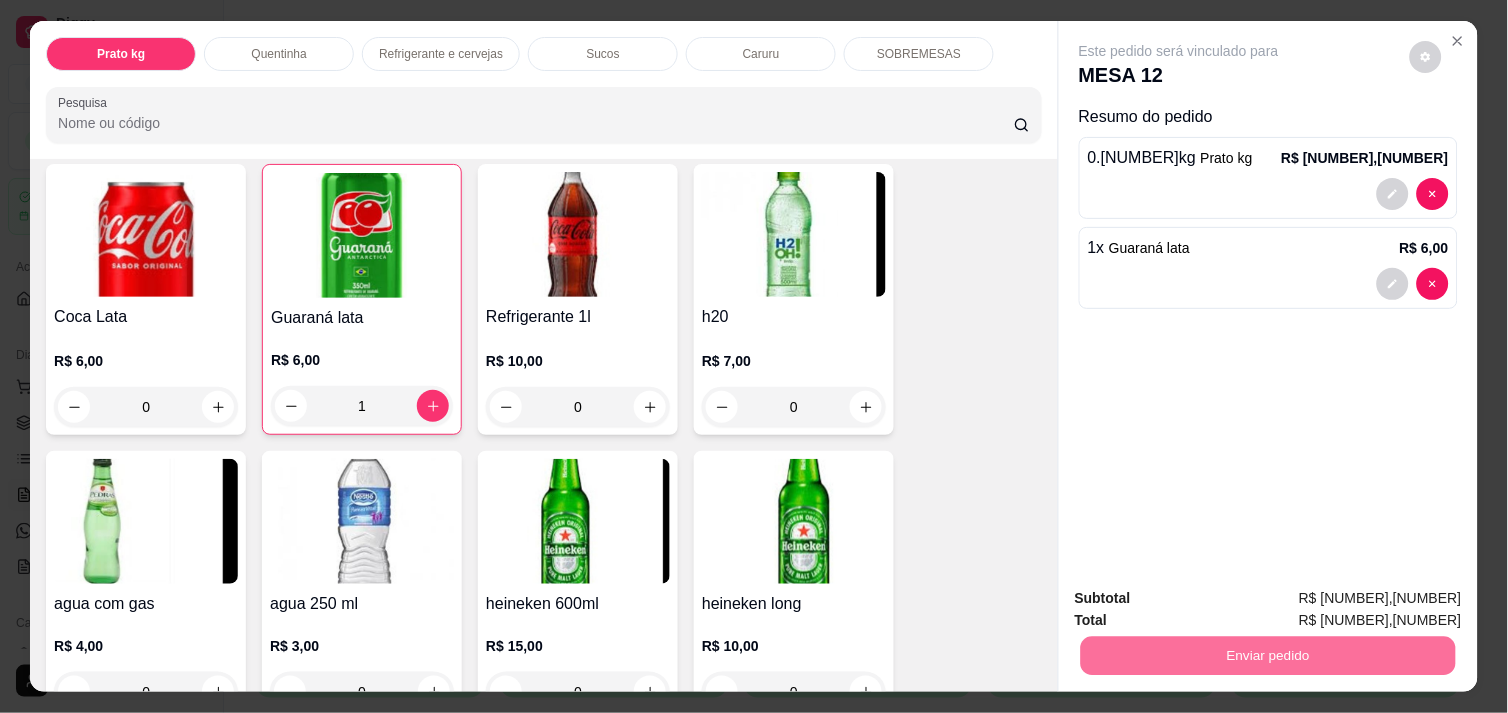 click on "Não registrar e enviar pedido" at bounding box center [1202, 598] 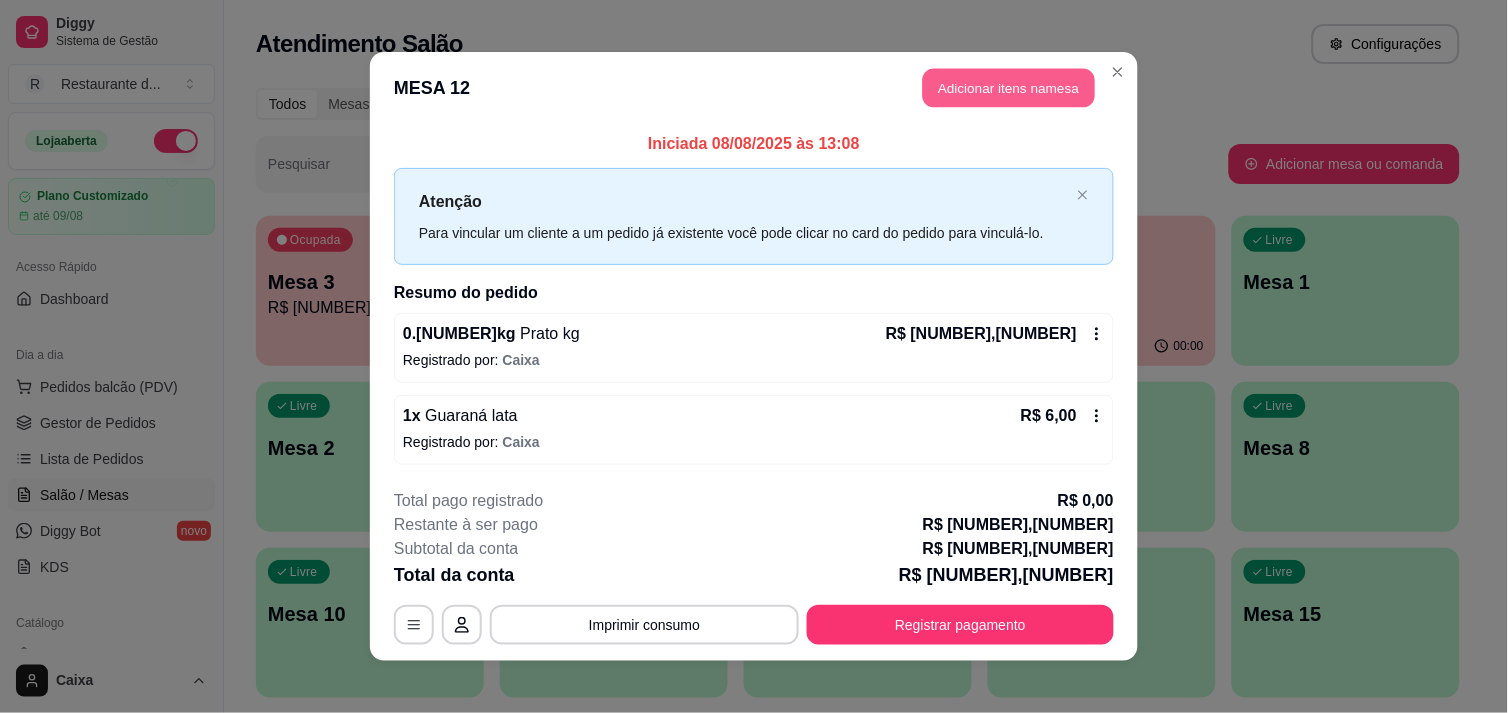 click on "Adicionar itens na  mesa" at bounding box center [1009, 88] 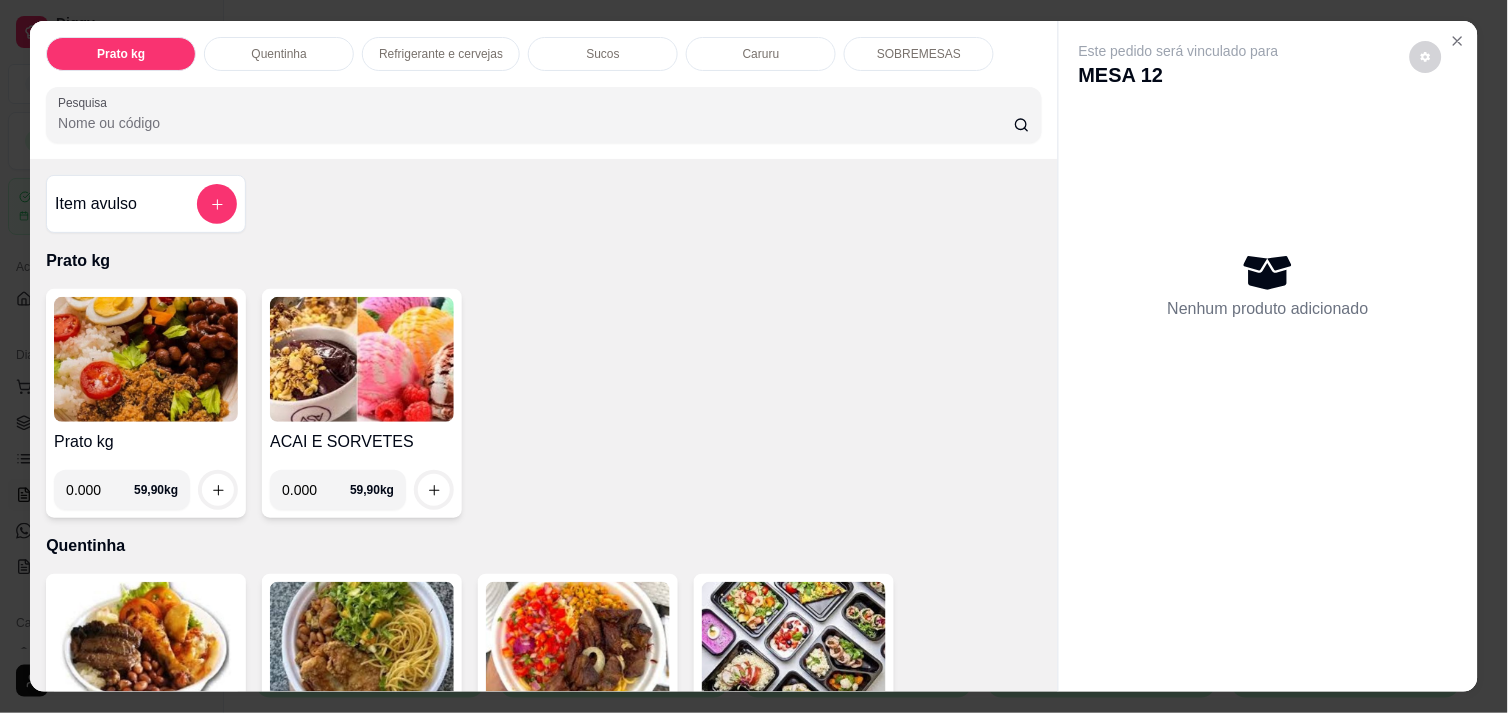 click on "0.000" at bounding box center (100, 490) 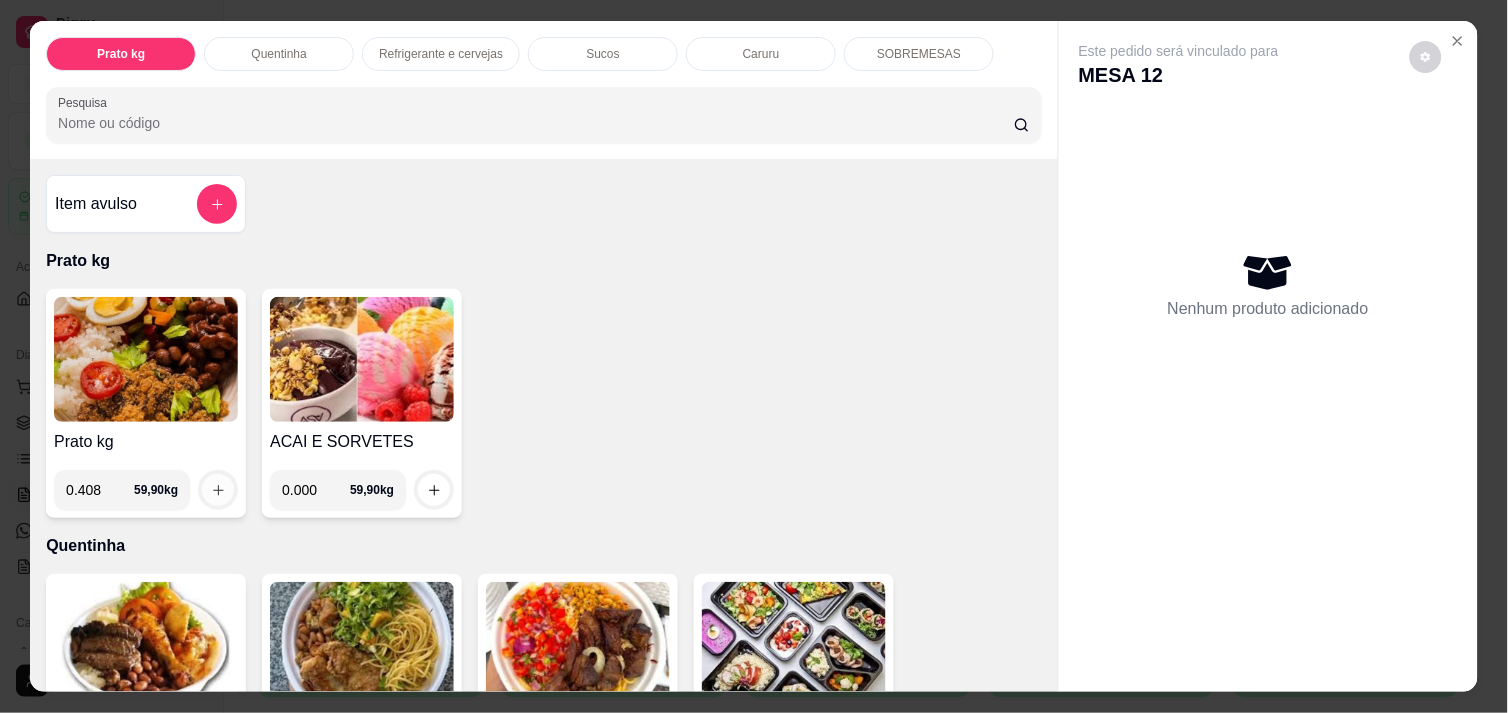 type on "0.408" 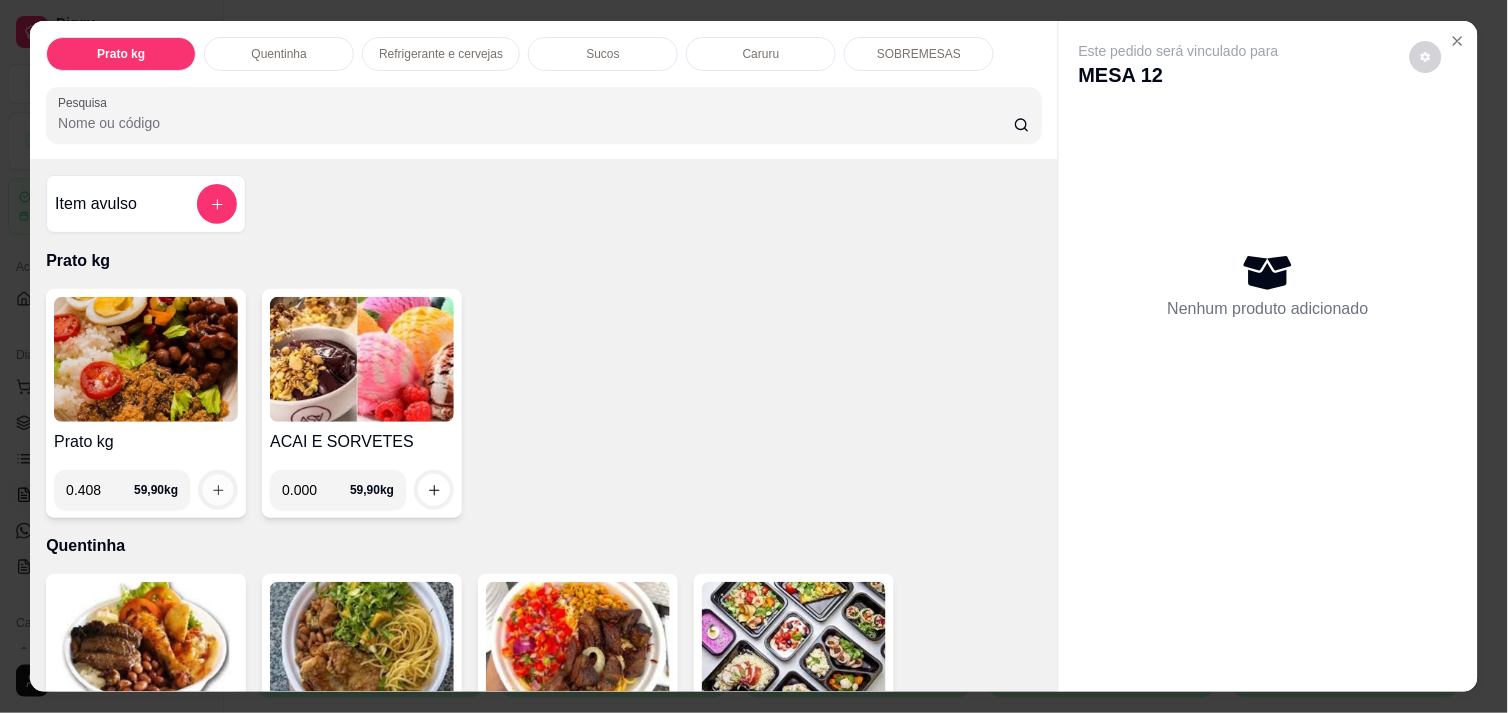 click at bounding box center (218, 490) 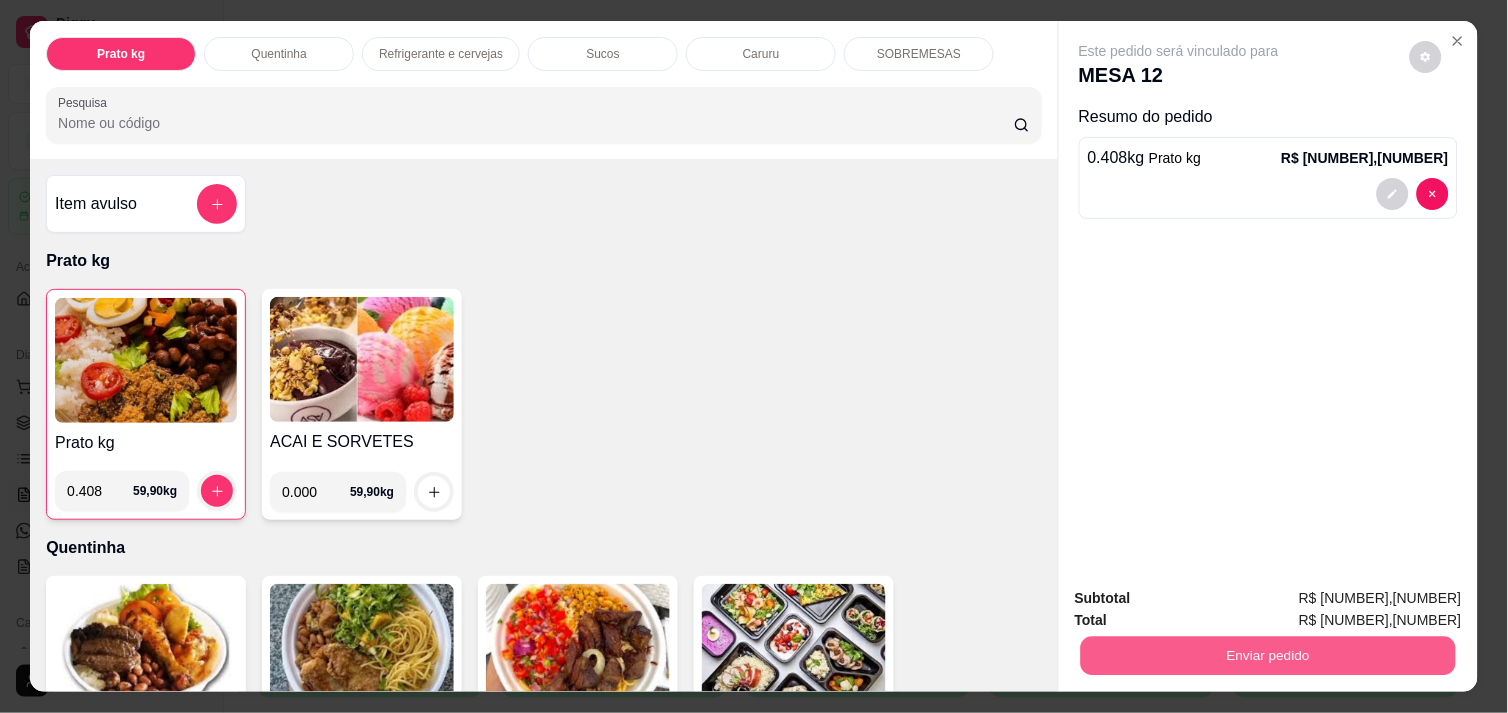 click on "Enviar pedido" at bounding box center (1268, 655) 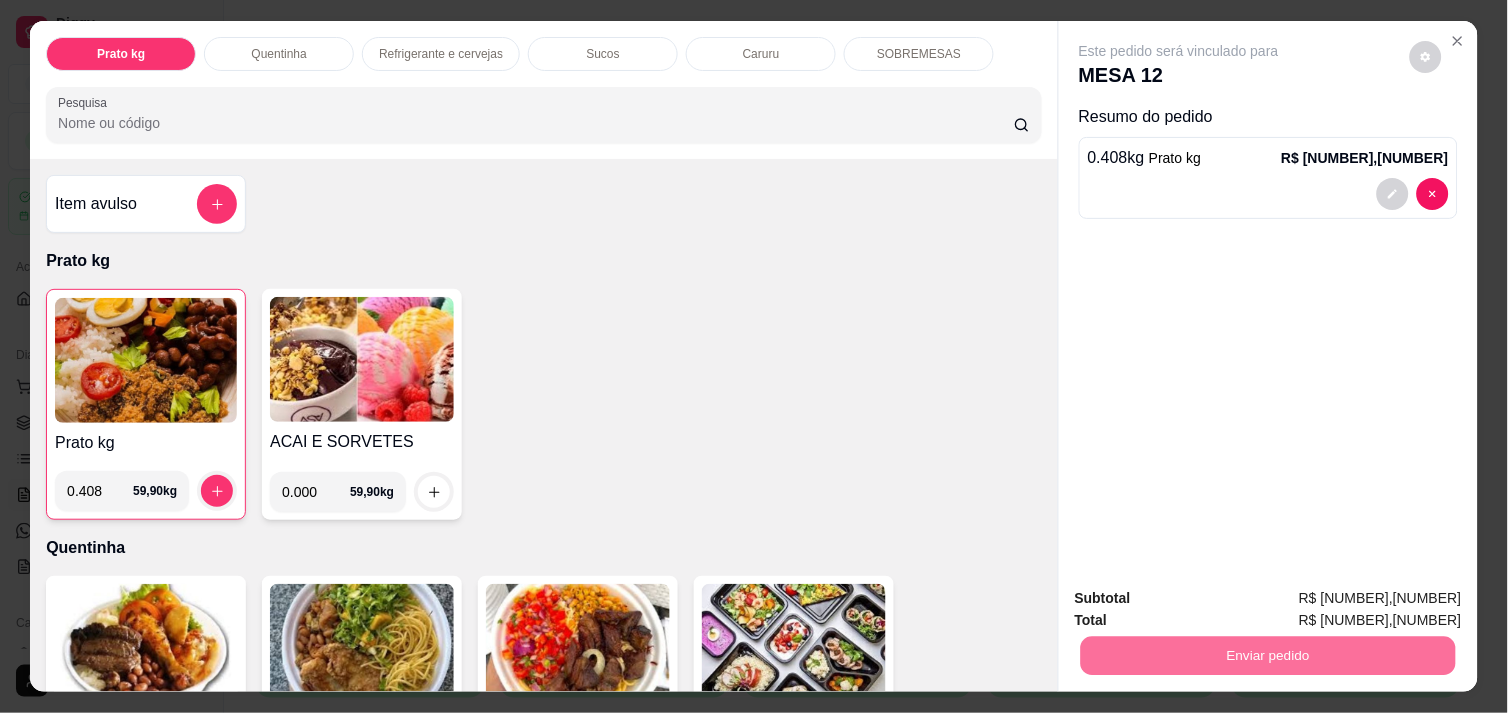 click on "Não registrar e enviar pedido" at bounding box center (1202, 598) 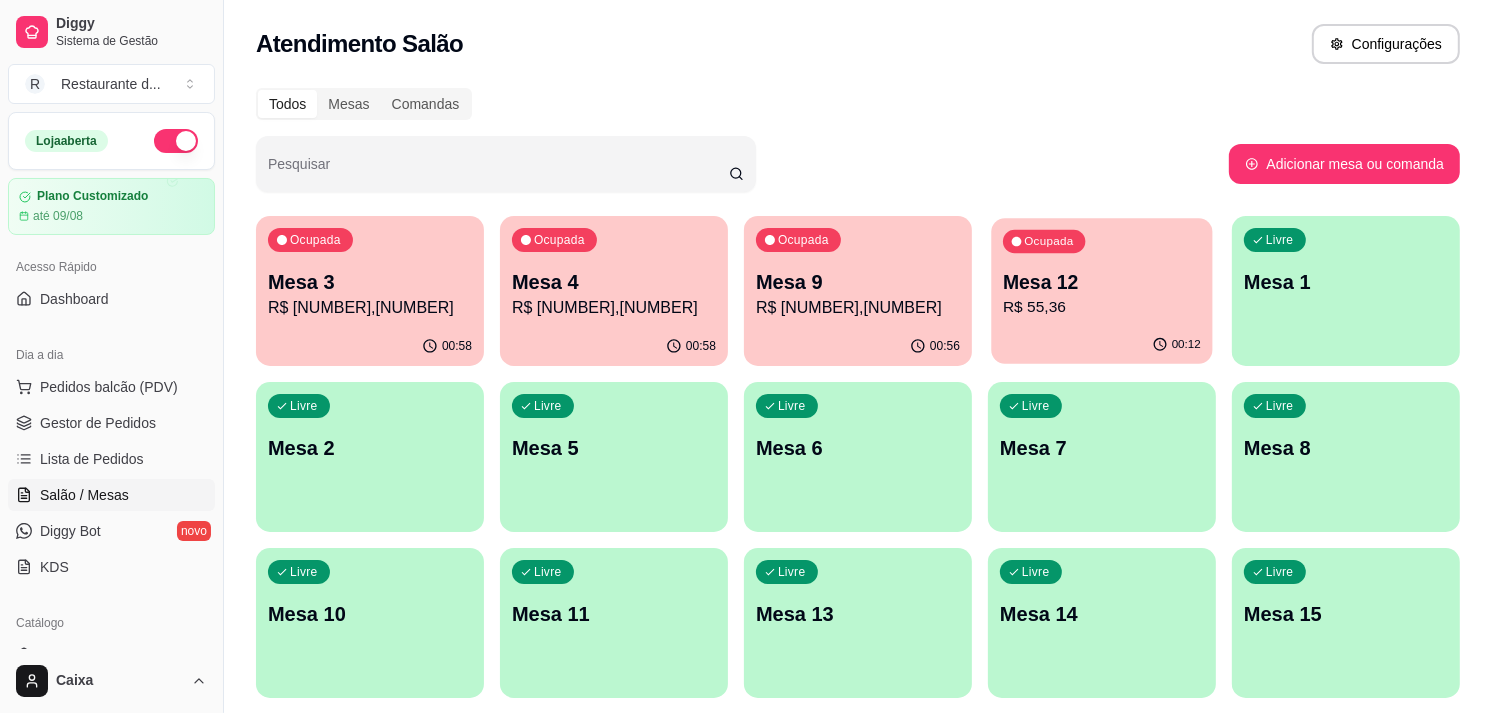 click on "R$ 55,36" at bounding box center (1102, 307) 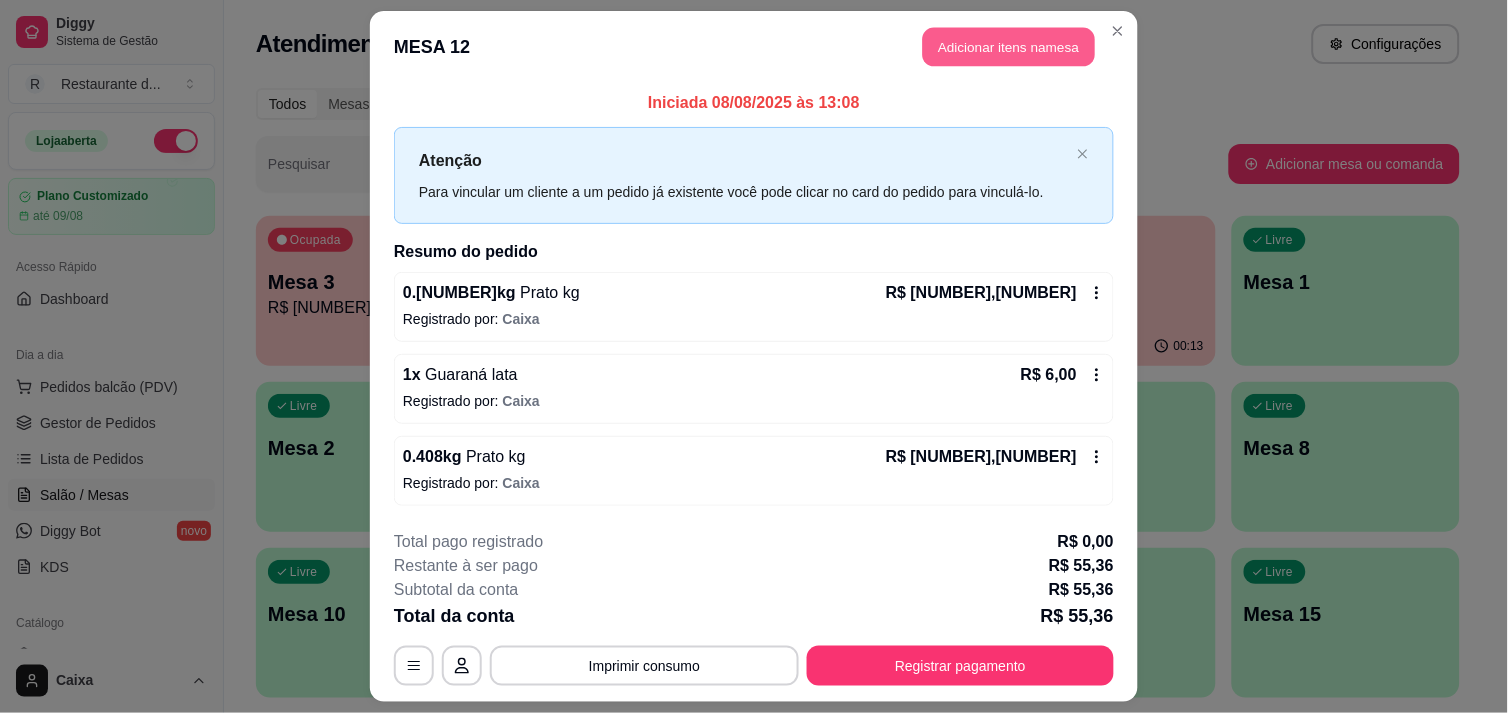 click on "Adicionar itens na  mesa" at bounding box center (1009, 47) 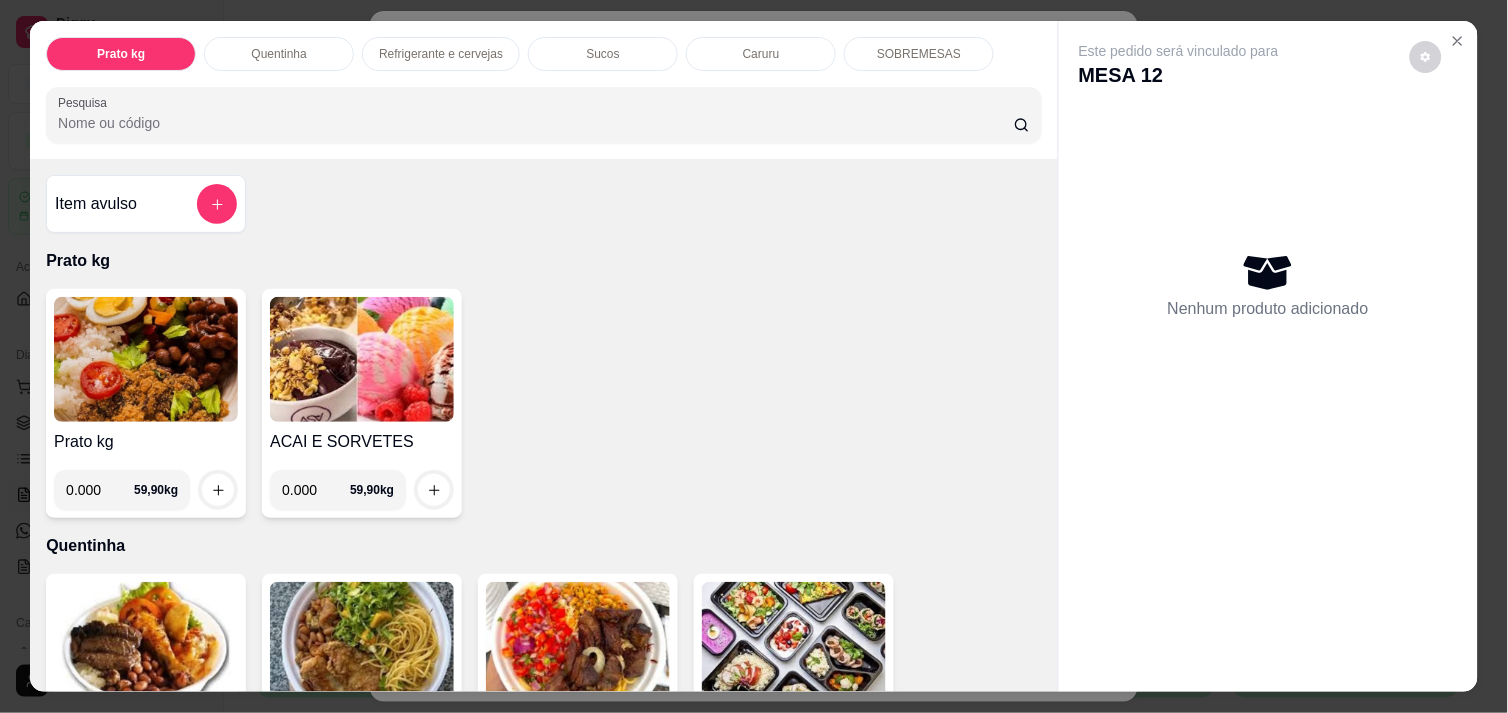 click on "Item avulso Prato kg Prato kg   0.000 [NUMBER] kg ACAI E SORVETES    0.000 [NUMBER] kg Quentinha Quentinha tamanho P   R$ [NUMBER],00 0 Quentinha tamanho M   R$ [NUMBER],00 0 Quentinha tamanho G   R$ [NUMBER],00 0 MARMITA   R$ [NUMBER],00 0 MARMITA   R$ [NUMBER],00 0 Refrigerante e cervejas  Coca Lata    R$ [NUMBER],00 0 Guaraná lata   R$ [NUMBER],00 0 Refrigerante 1l   R$ [NUMBER],00 0 h20   R$ [NUMBER],00 0 agua com gas   R$ [NUMBER],00 0 agua 250 ml   R$ [NUMBER],00 0 heineken 600ml   R$ [NUMBER],00 0 heineken long   R$ [NUMBER],00 0 amistel lata   R$ [NUMBER],00 0 Sucos Copo suco   R$ [NUMBER],00 0 Jarra suco   R$ [NUMBER],00 0 Caruru Caruaru meio kg   R$ [NUMBER],00 0 SOBREMESAS 123 - MOUSSE   R$ [NUMBER],00 0 DELÍCIA DE MORANGO   R$ [NUMBER],00 0 DEÍCIA DE ABACAXI   R$ [NUMBER],00 0 COCADA CREMOSA   R$ [NUMBER],00 0" at bounding box center [544, 425] 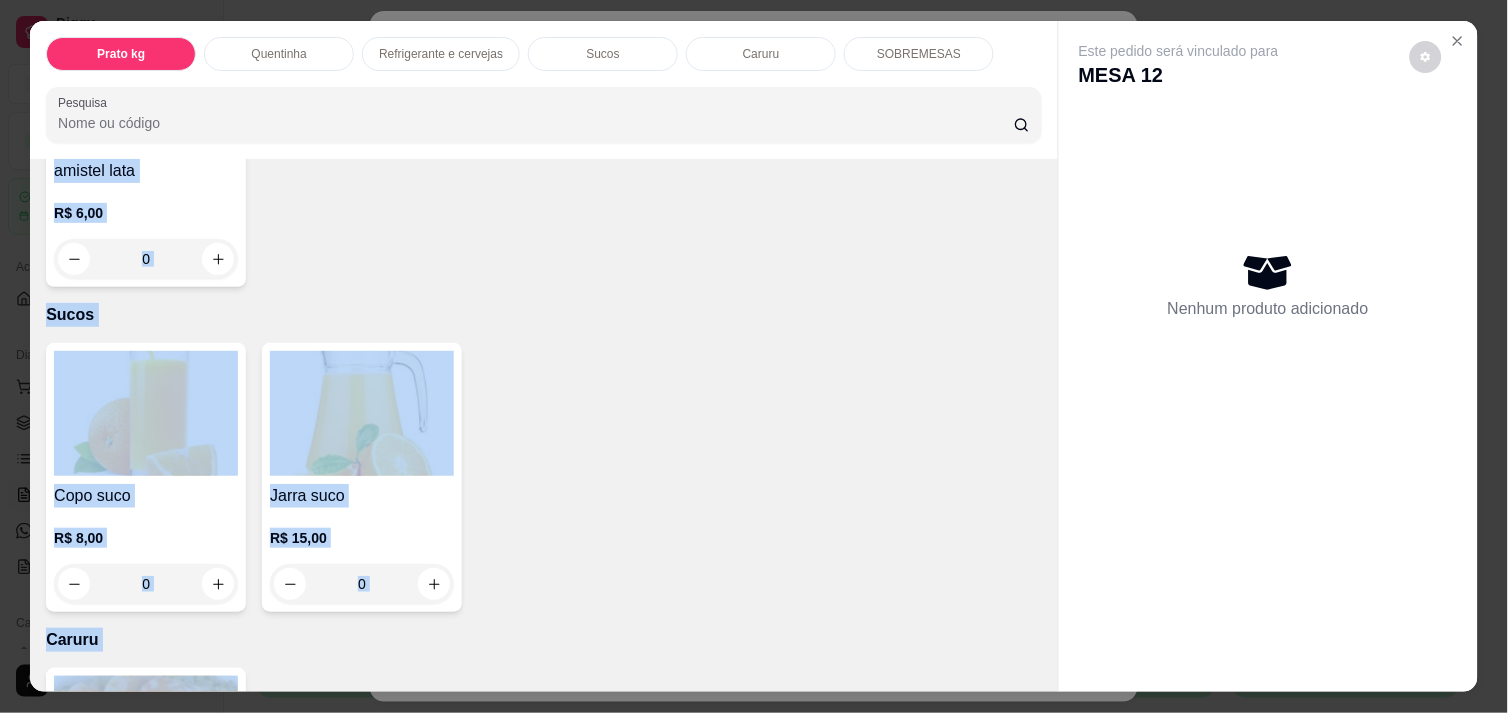 drag, startPoint x: 1030, startPoint y: 667, endPoint x: 1043, endPoint y: 671, distance: 13.601471 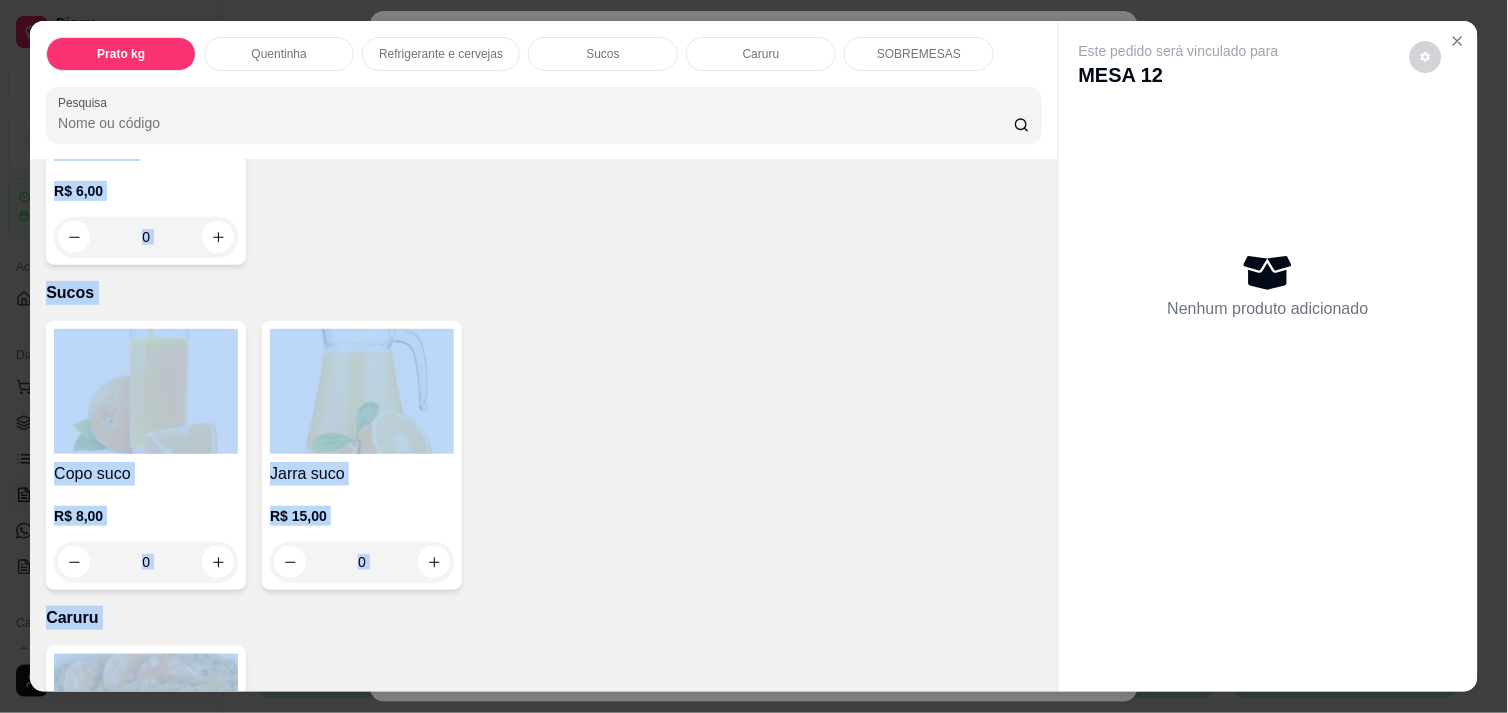 drag, startPoint x: 1043, startPoint y: 671, endPoint x: 865, endPoint y: 592, distance: 194.74342 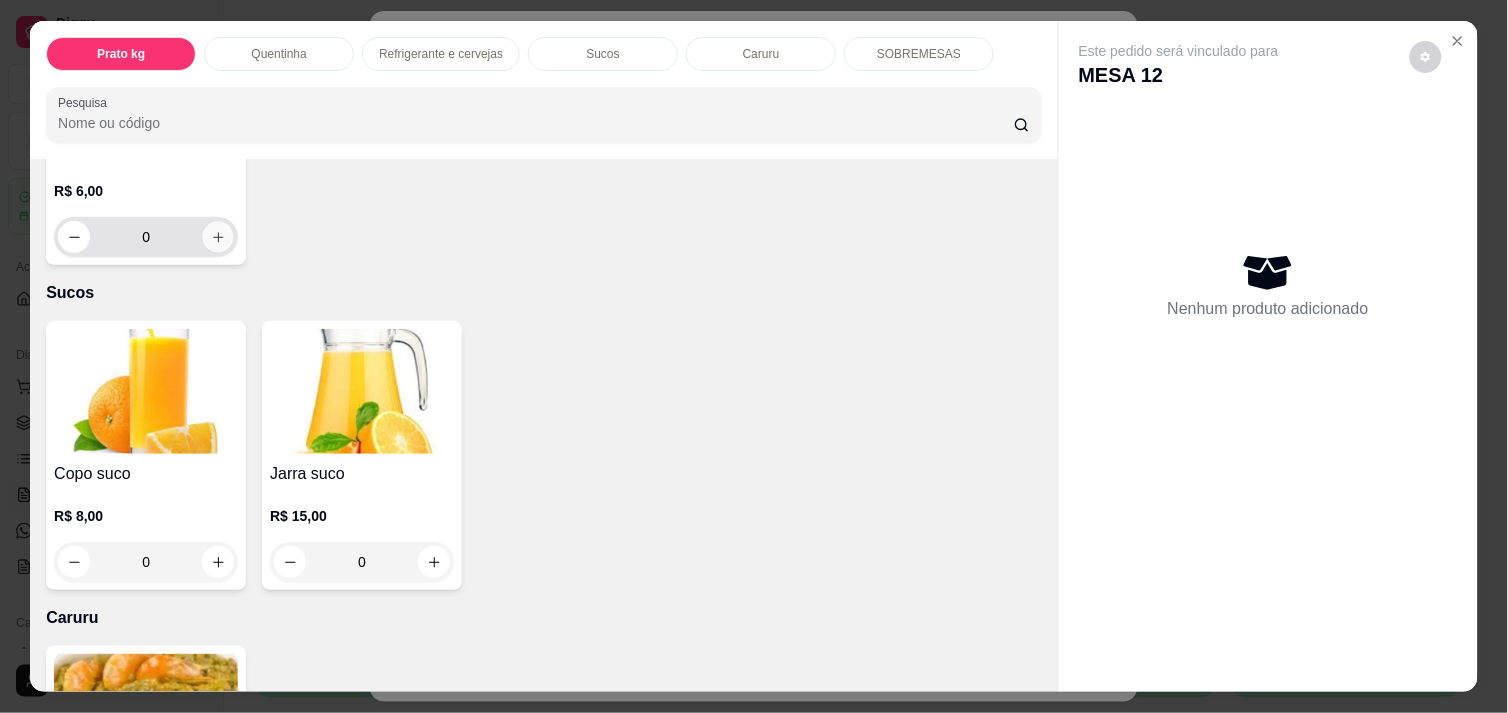 click at bounding box center [218, 237] 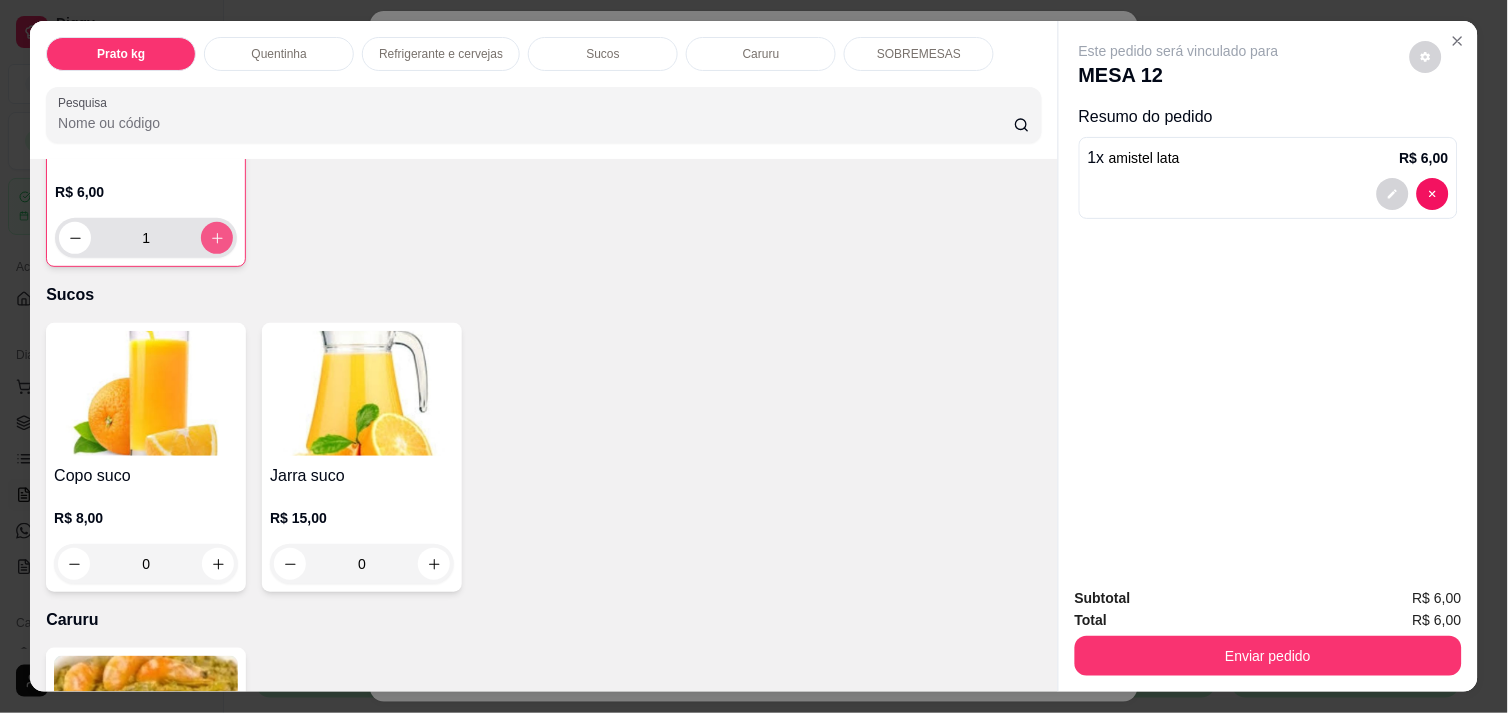 scroll, scrollTop: 1760, scrollLeft: 0, axis: vertical 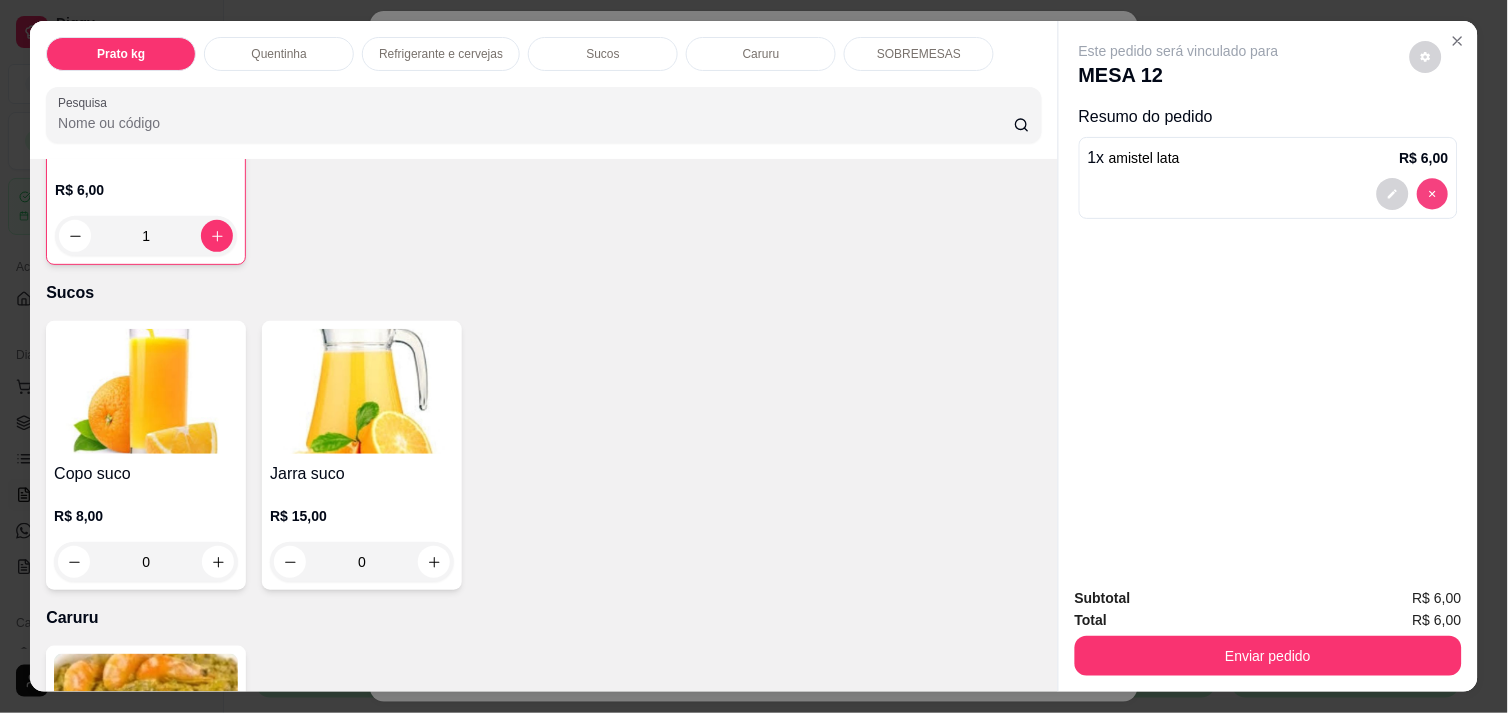 type on "0" 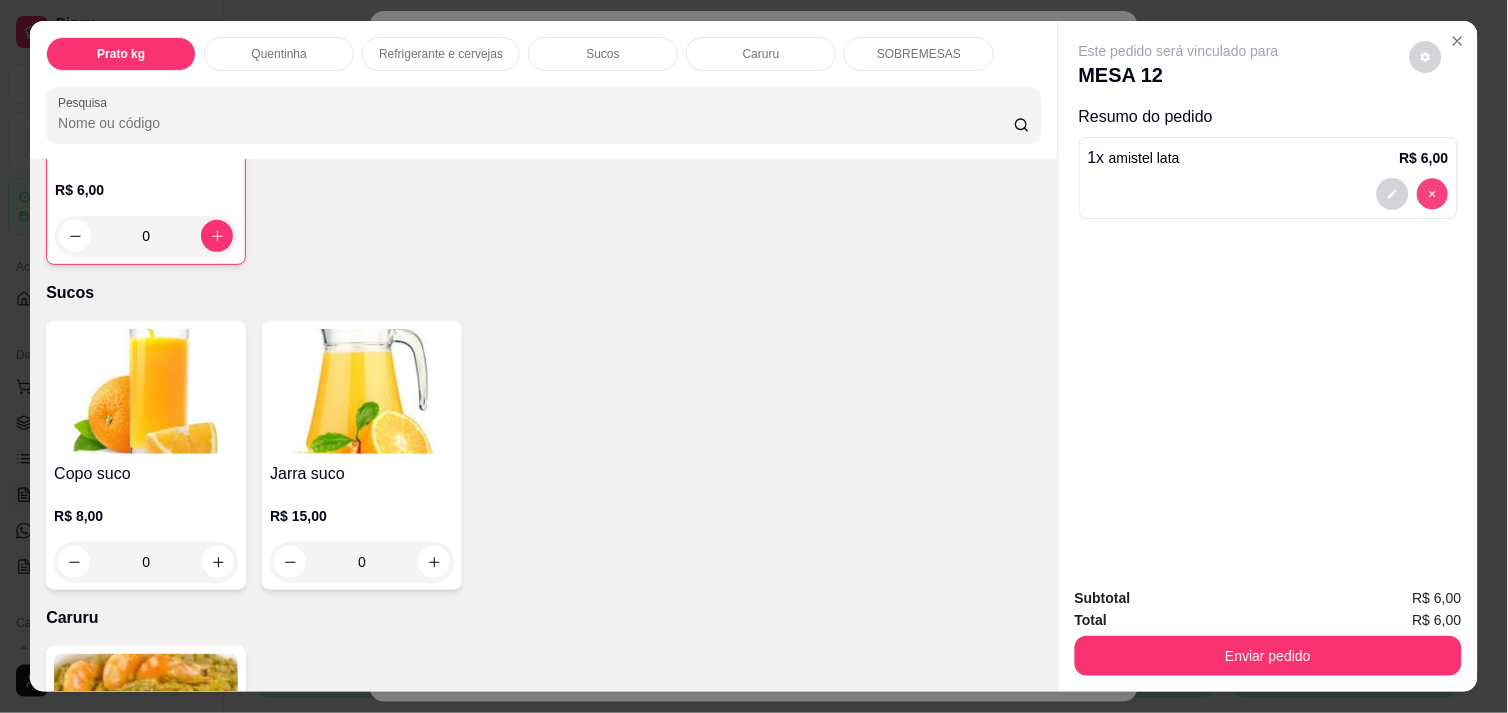 scroll, scrollTop: 1758, scrollLeft: 0, axis: vertical 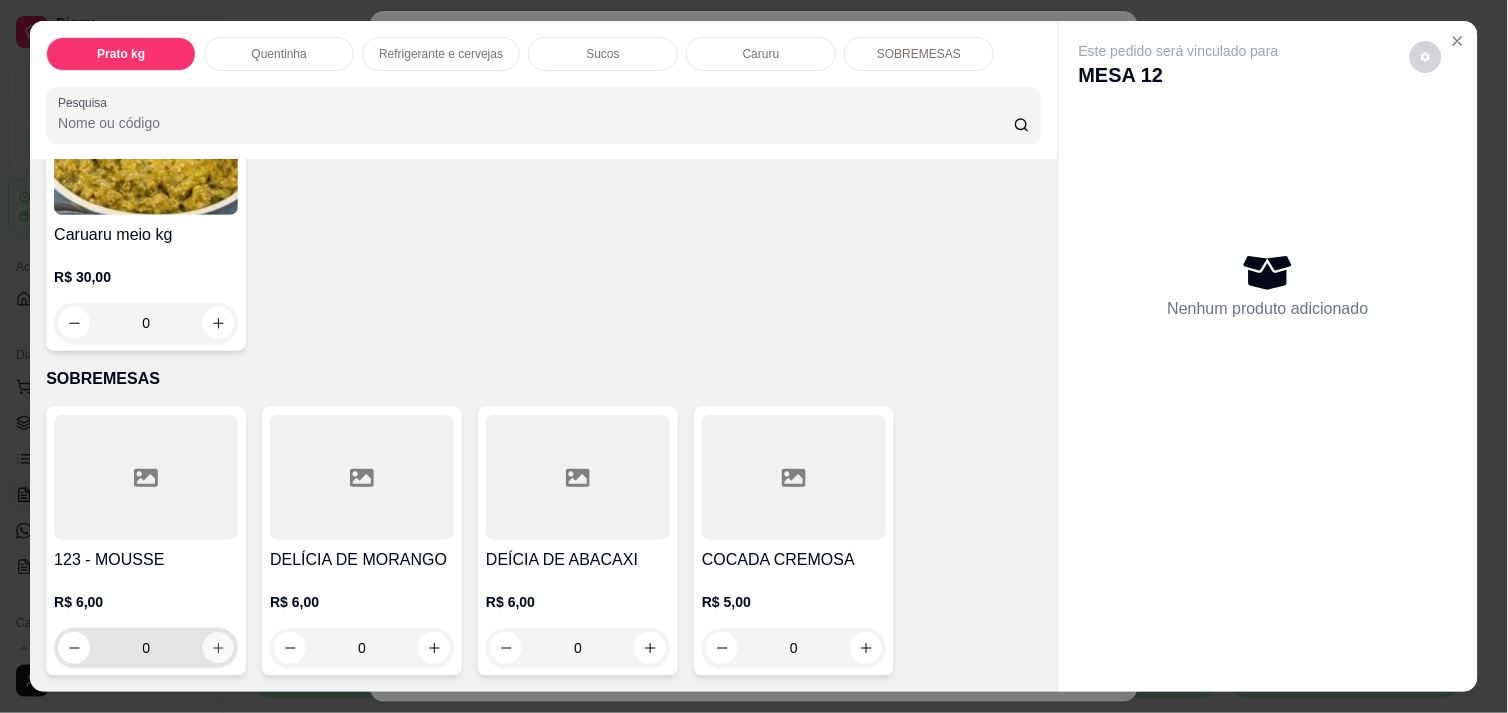 click at bounding box center (218, 648) 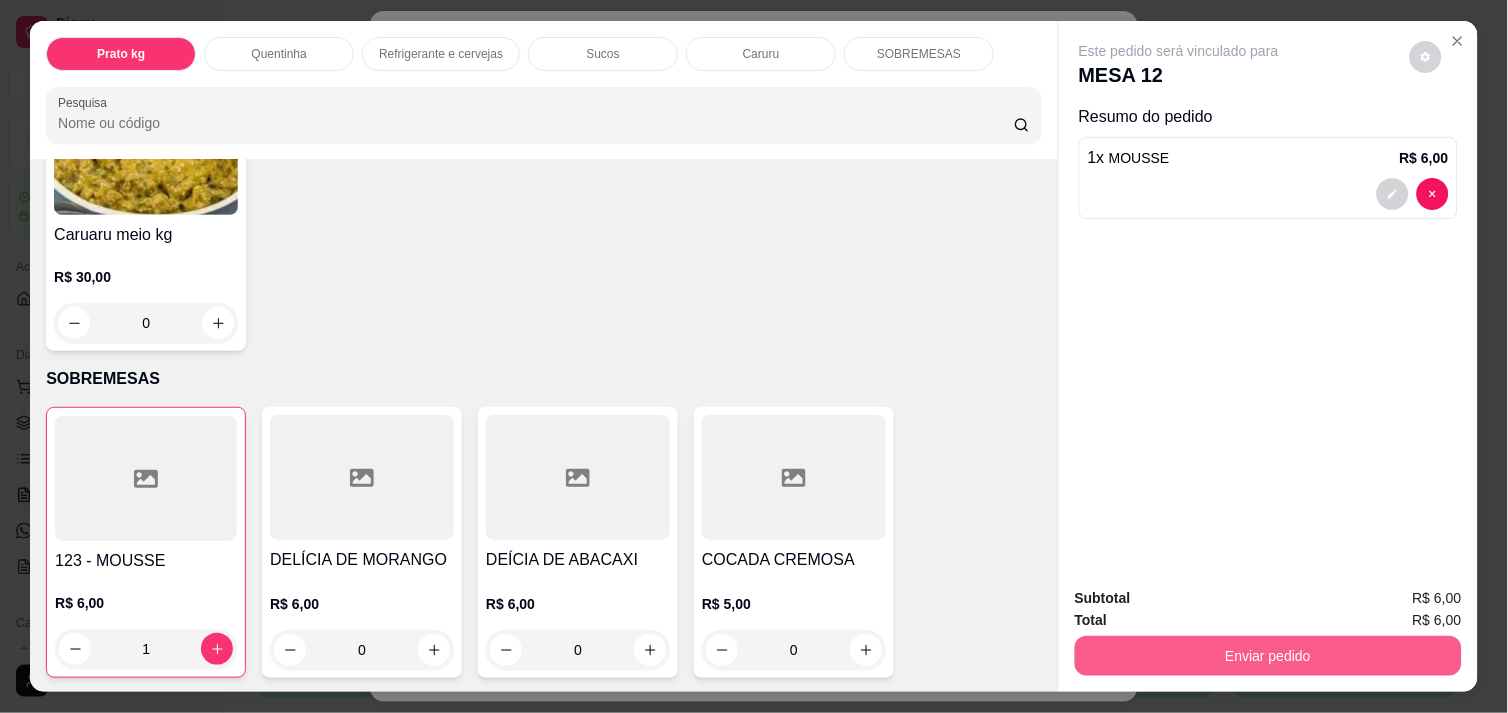 click on "Enviar pedido" at bounding box center (1268, 656) 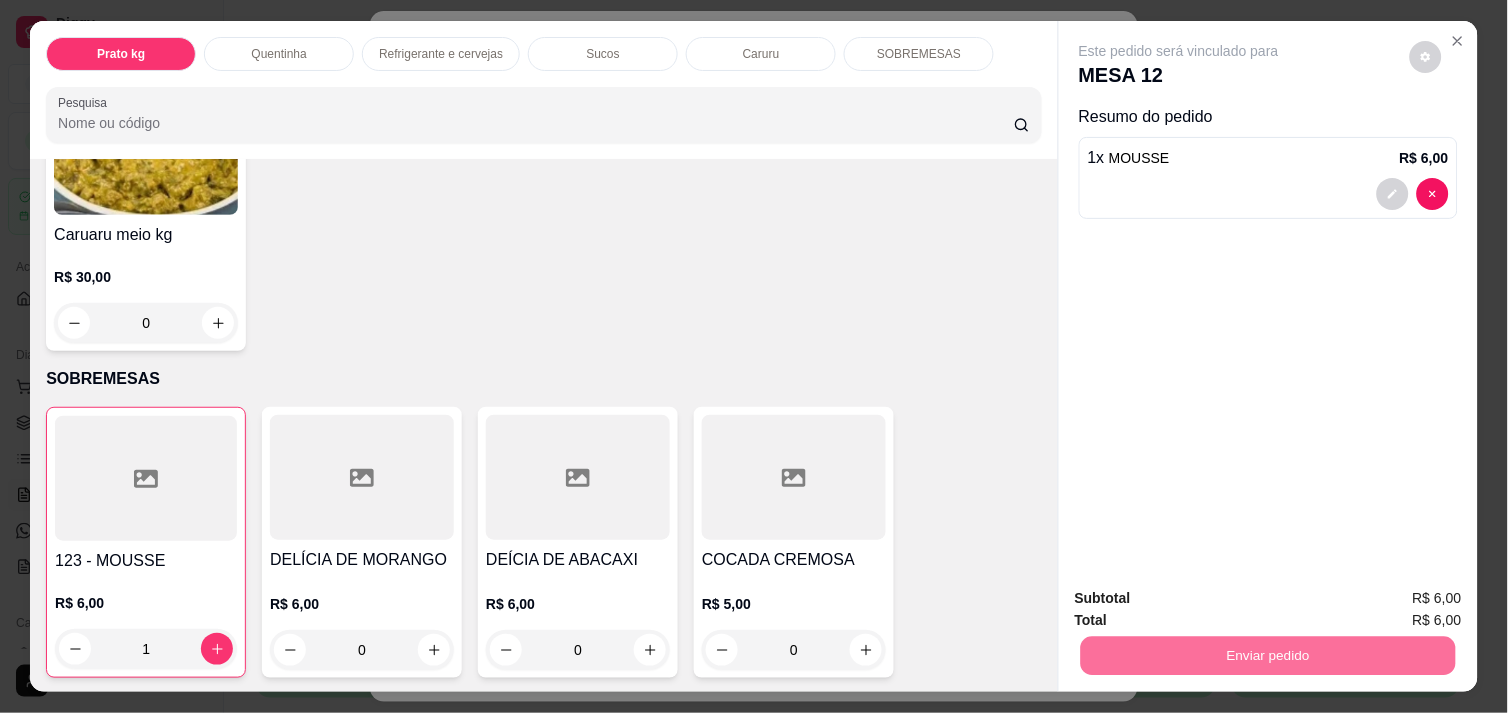 click on "Não registrar e enviar pedido" at bounding box center [1202, 598] 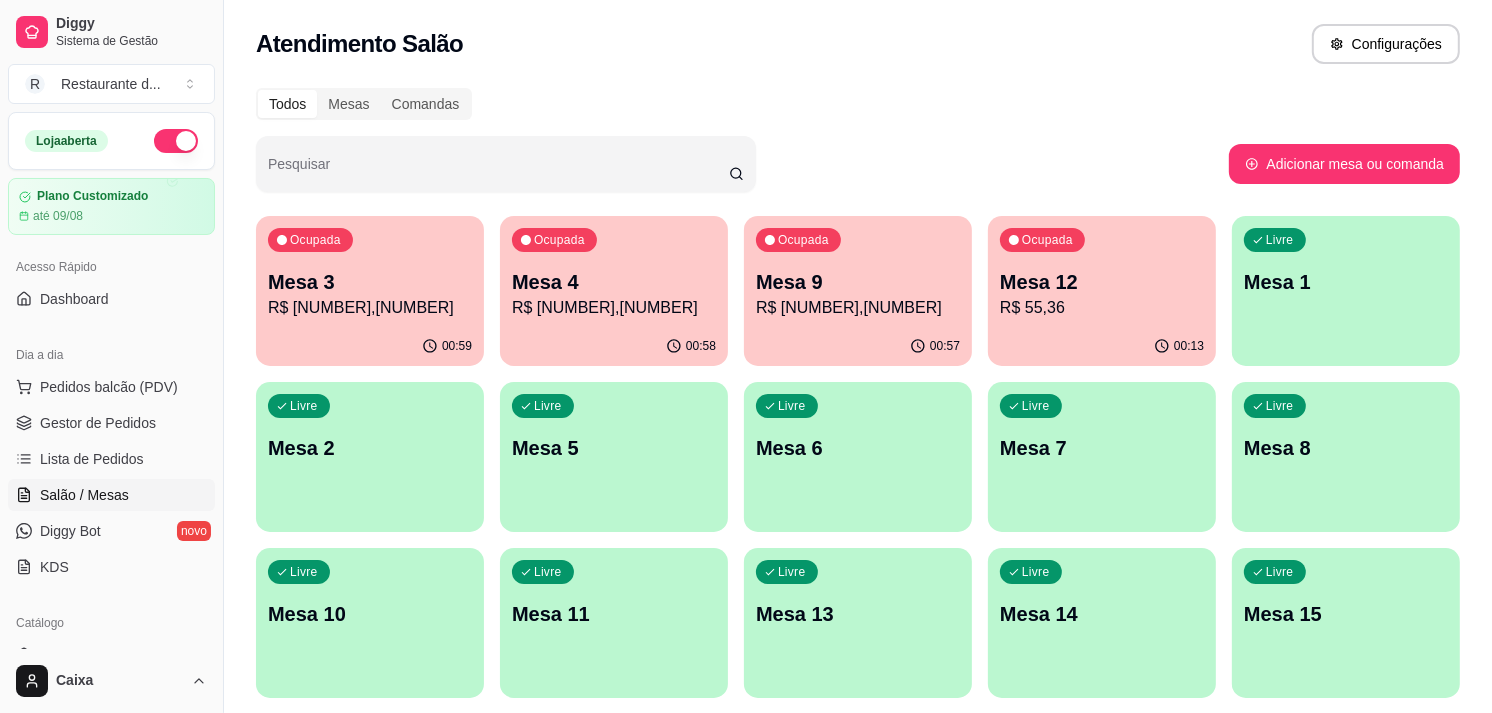 click on "Mesa 12" at bounding box center [1102, 282] 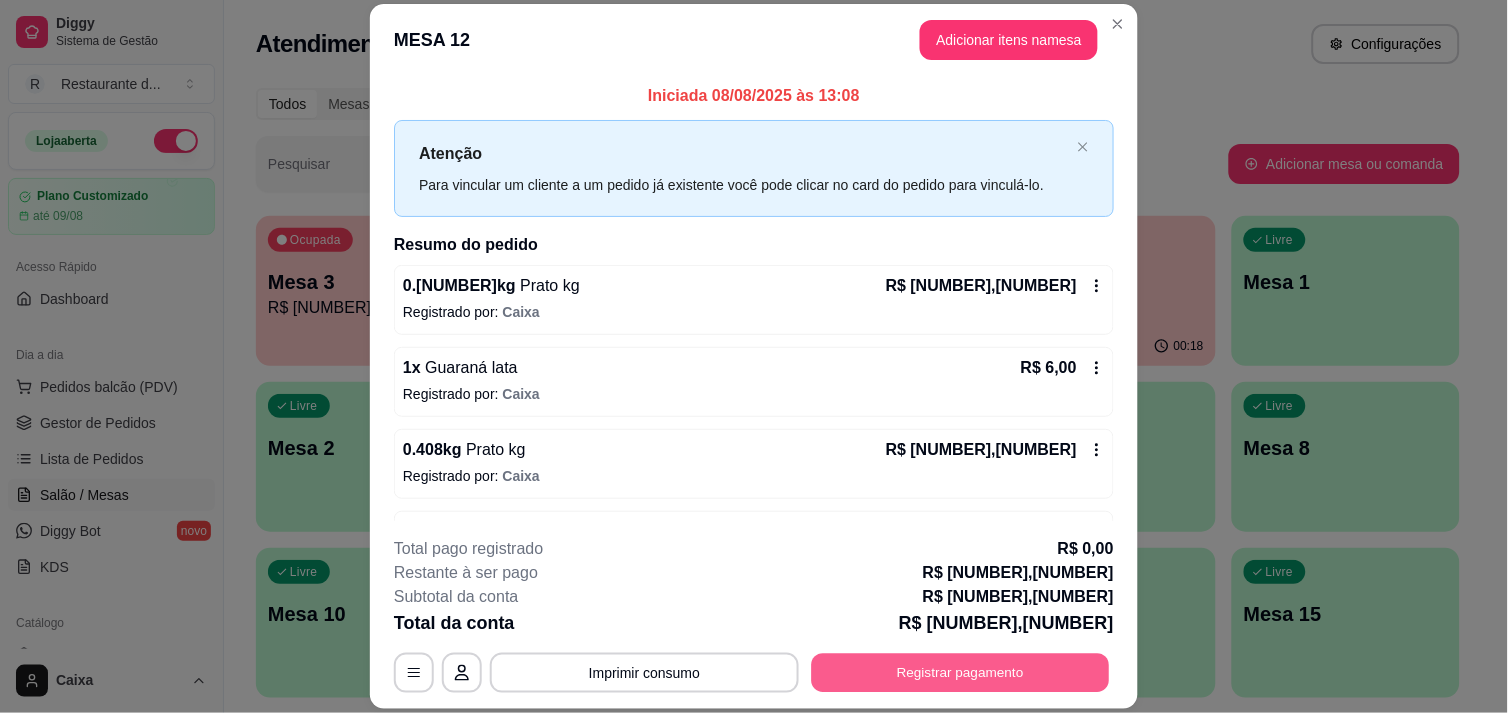 click on "Registrar pagamento" at bounding box center [961, 673] 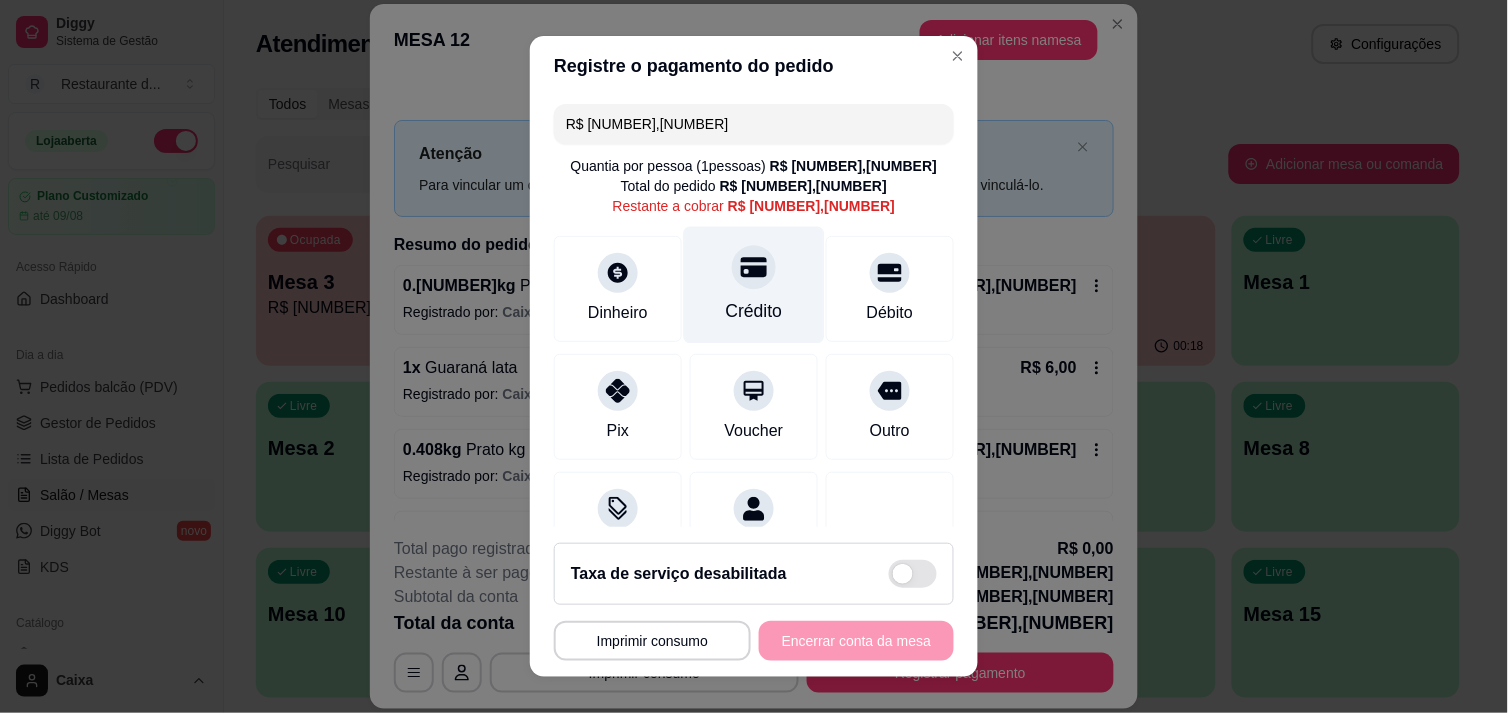 click on "Crédito" at bounding box center [754, 284] 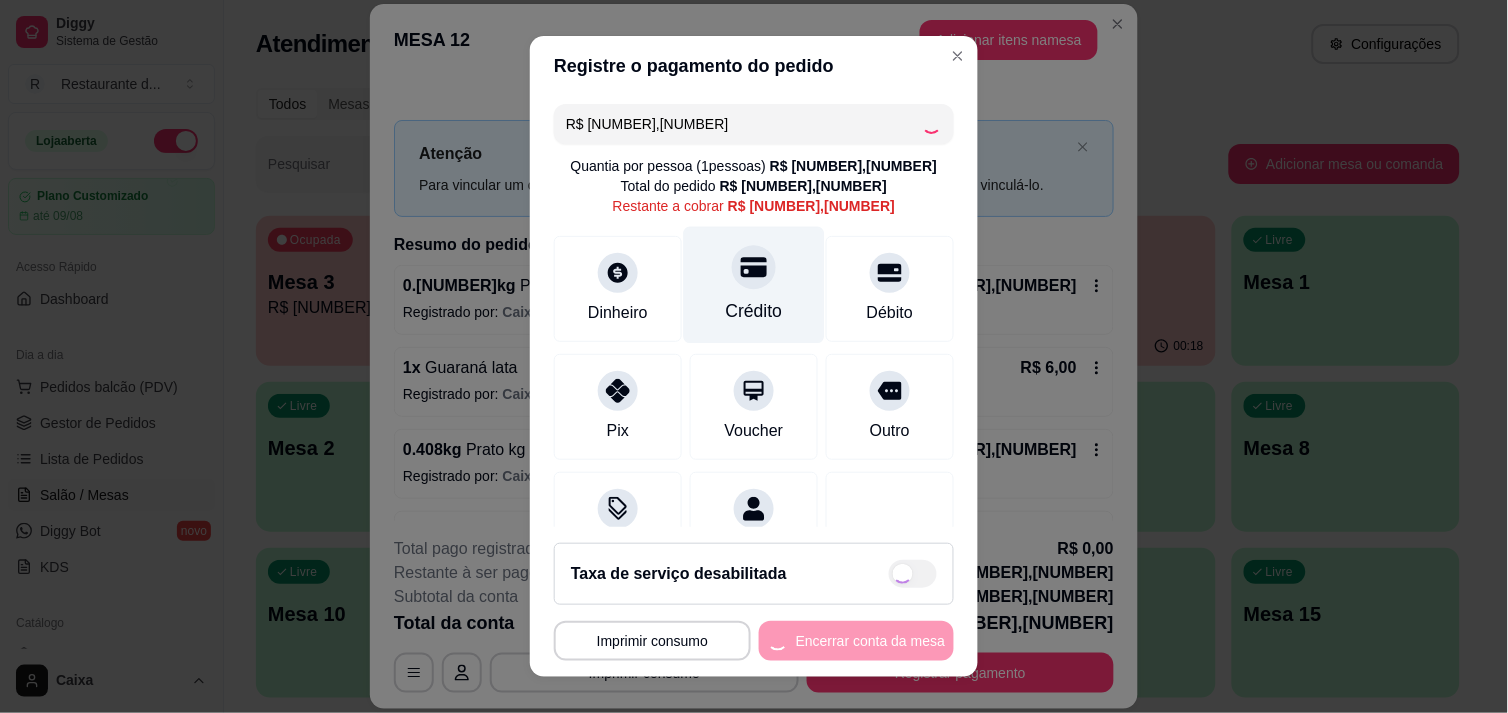 type on "R$ 0,00" 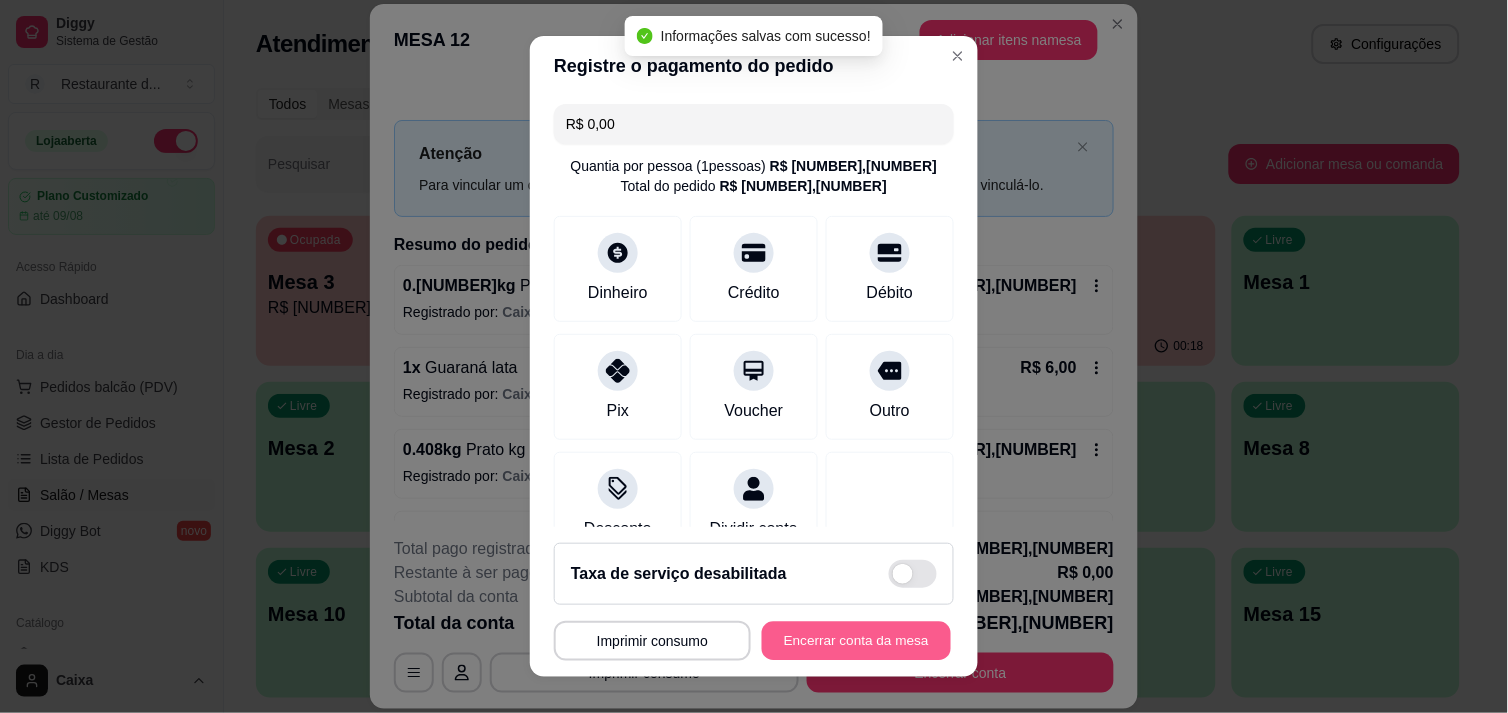 click on "Encerrar conta da mesa" at bounding box center [856, 641] 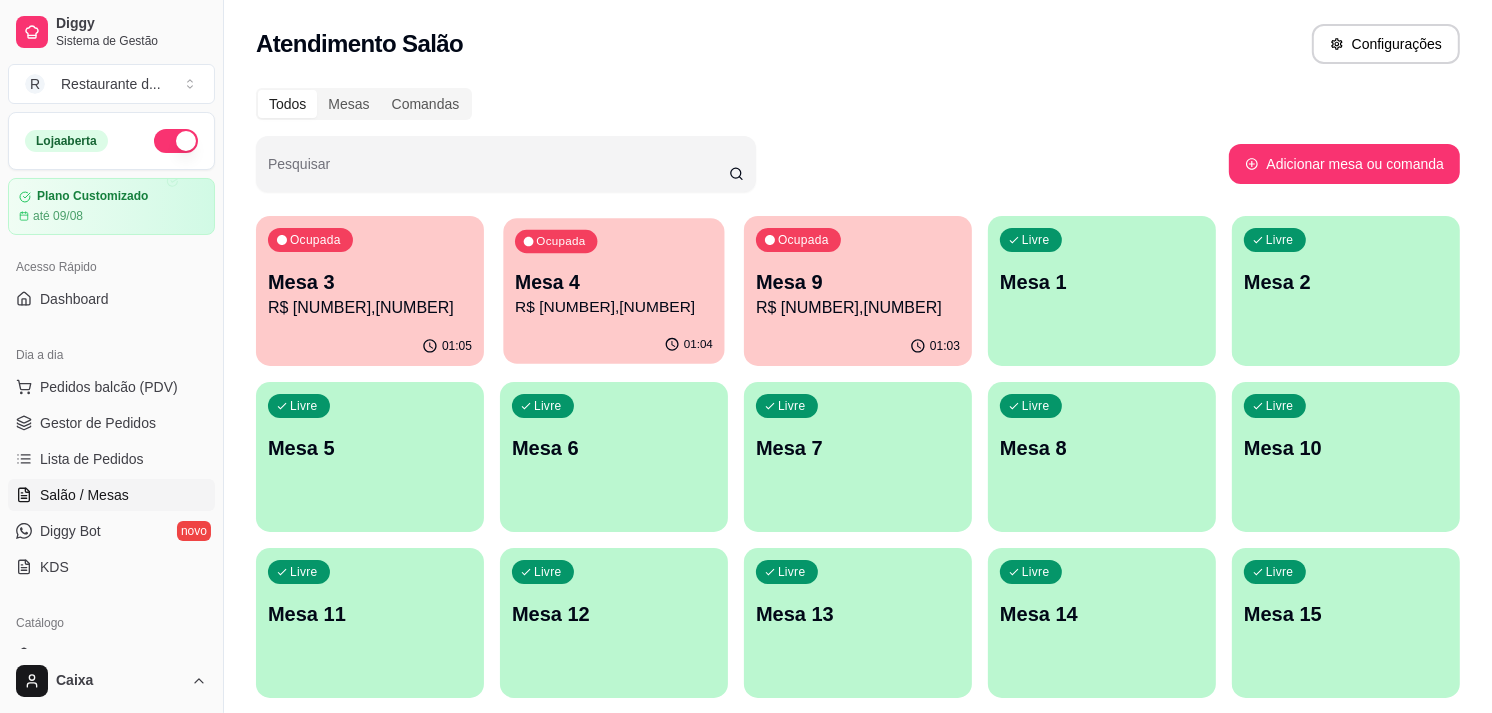 click on "Mesa 4" at bounding box center [614, 282] 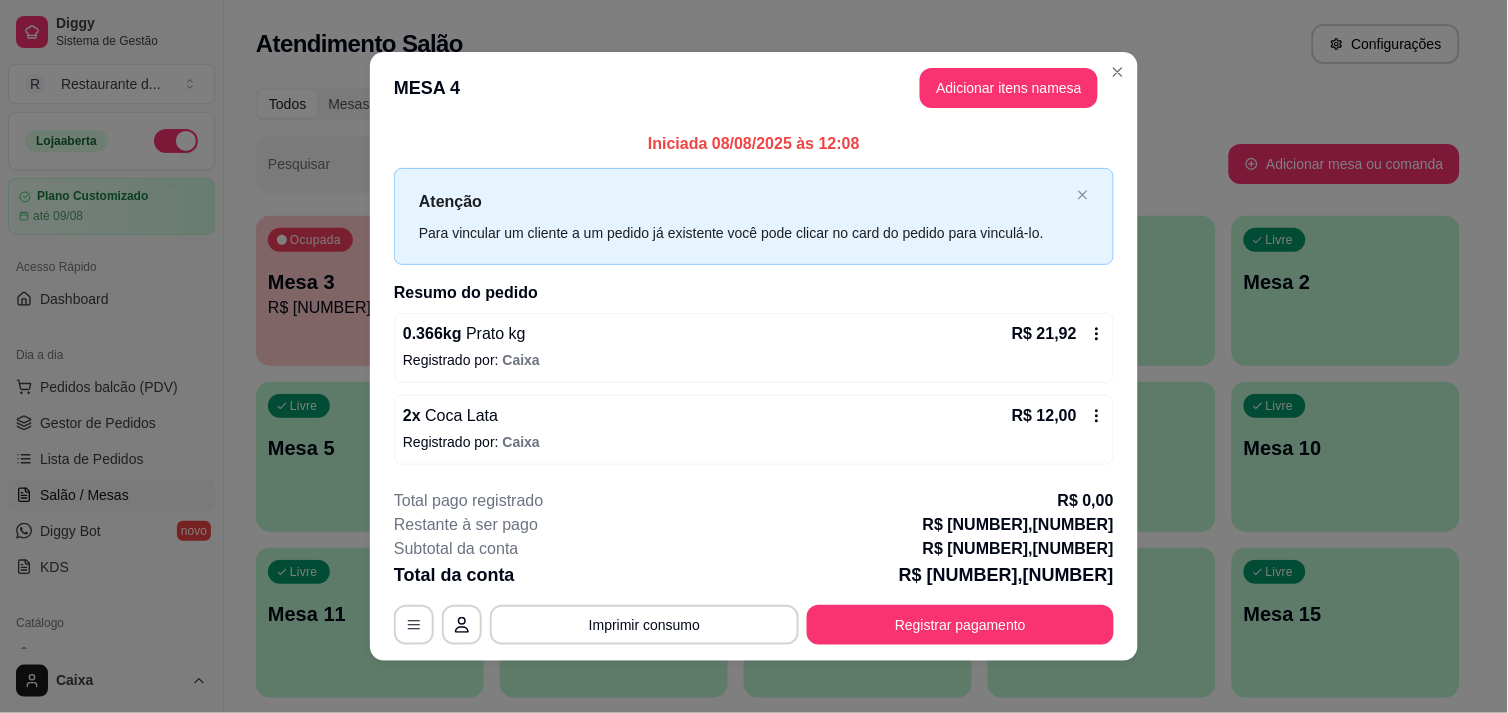 click on "MESA 4 Adicionar itens na  mesa" at bounding box center (754, 88) 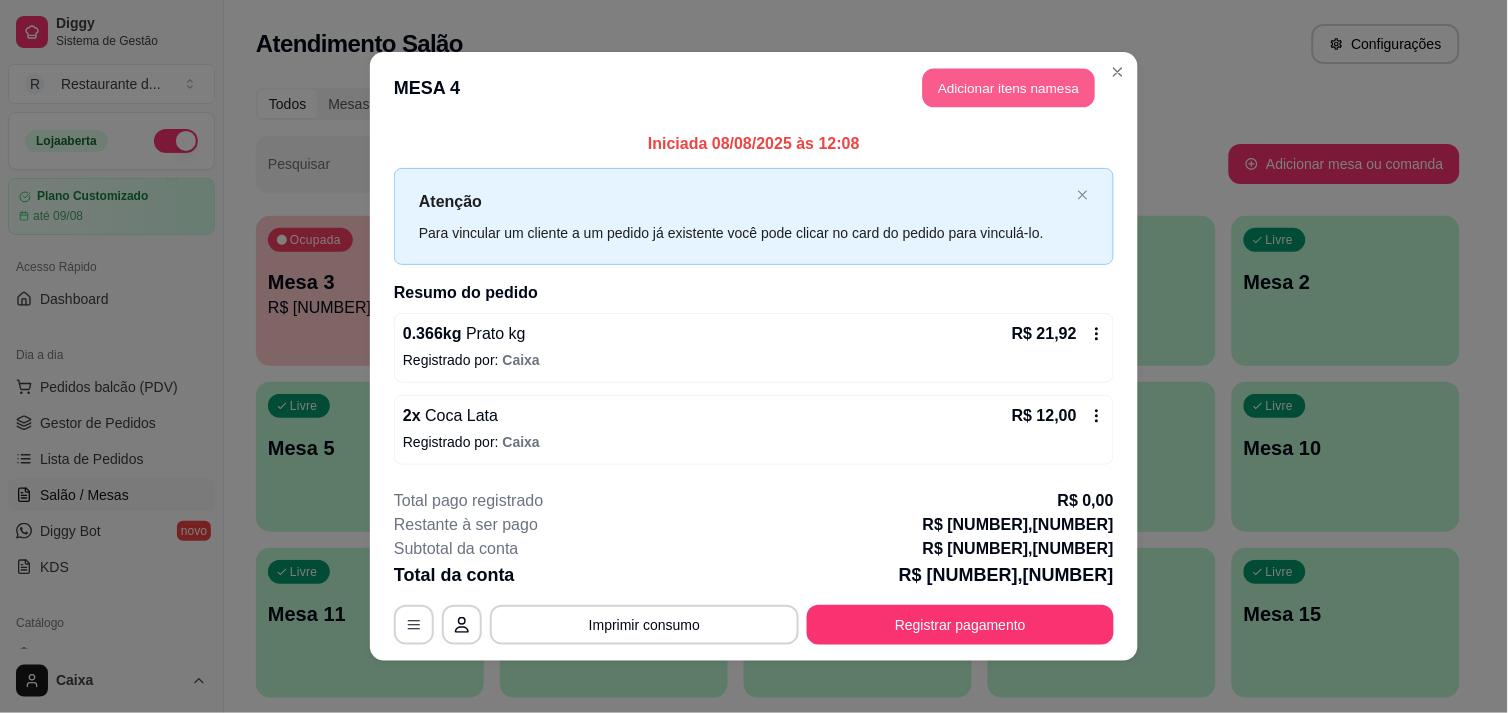 click on "Adicionar itens na  mesa" at bounding box center (1009, 88) 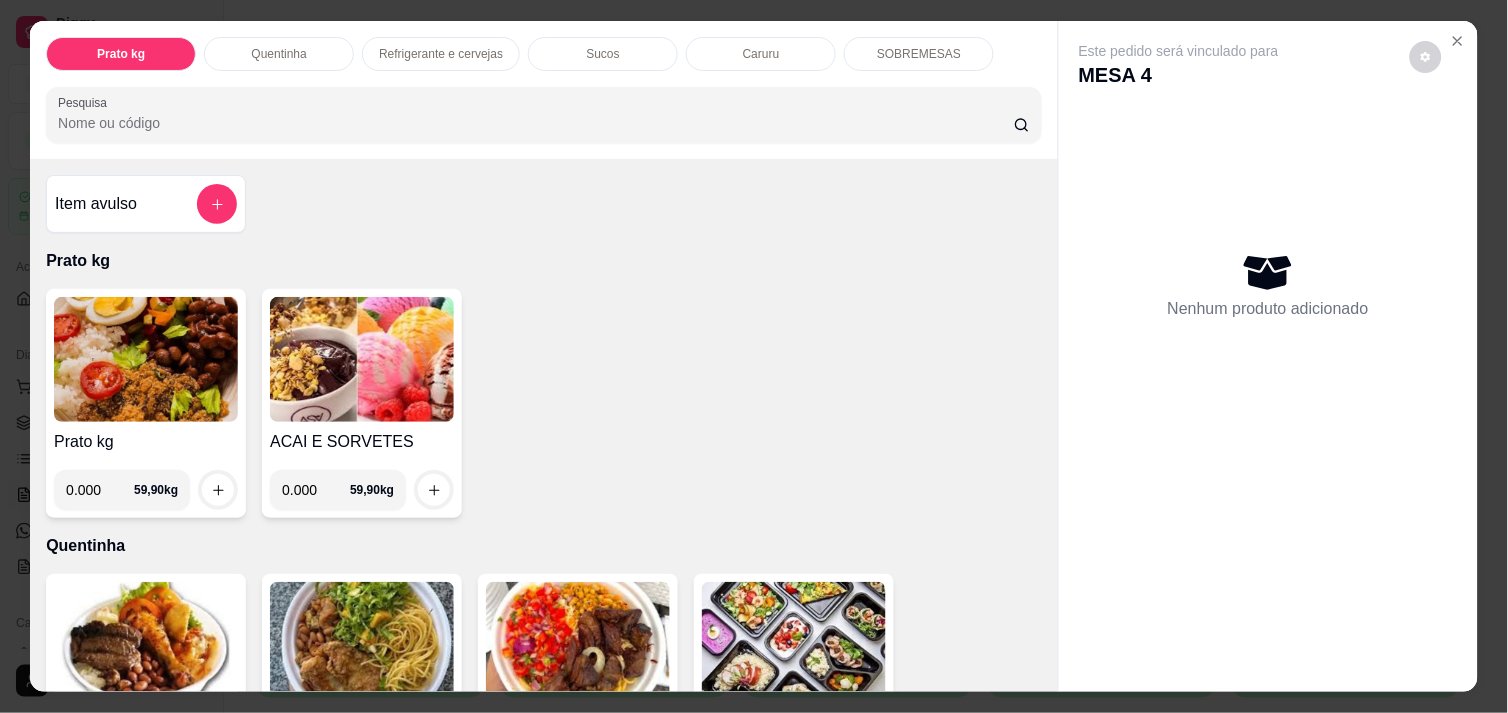 click on "0.000" at bounding box center [316, 490] 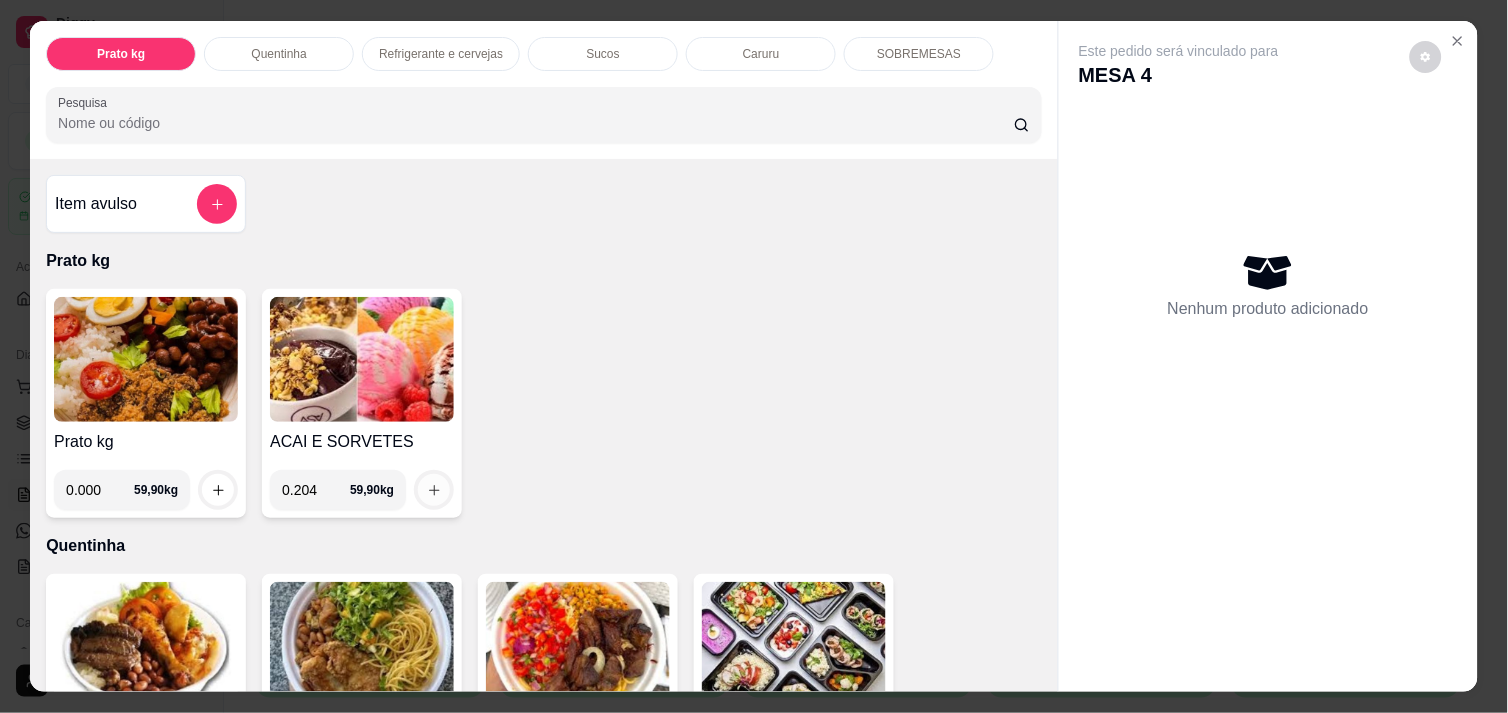 type on "0.204" 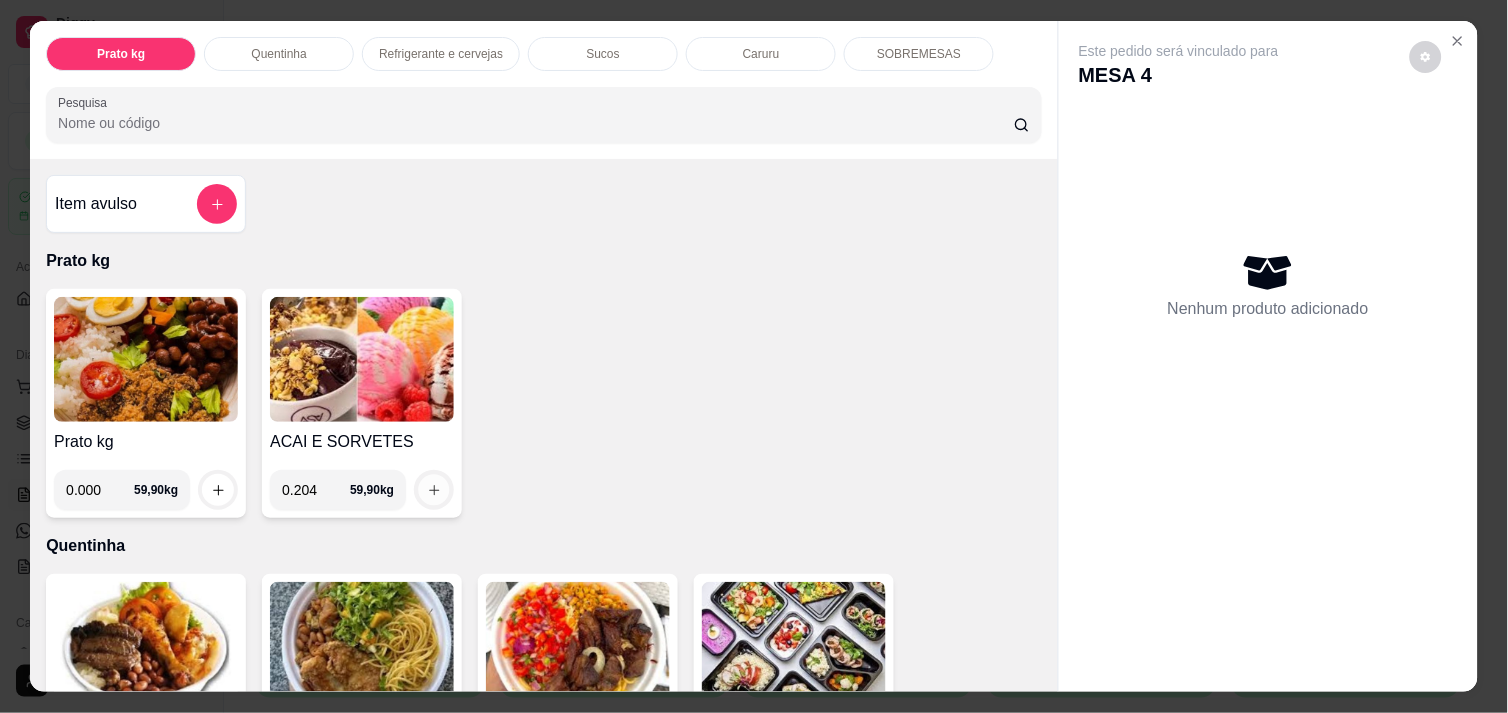 click 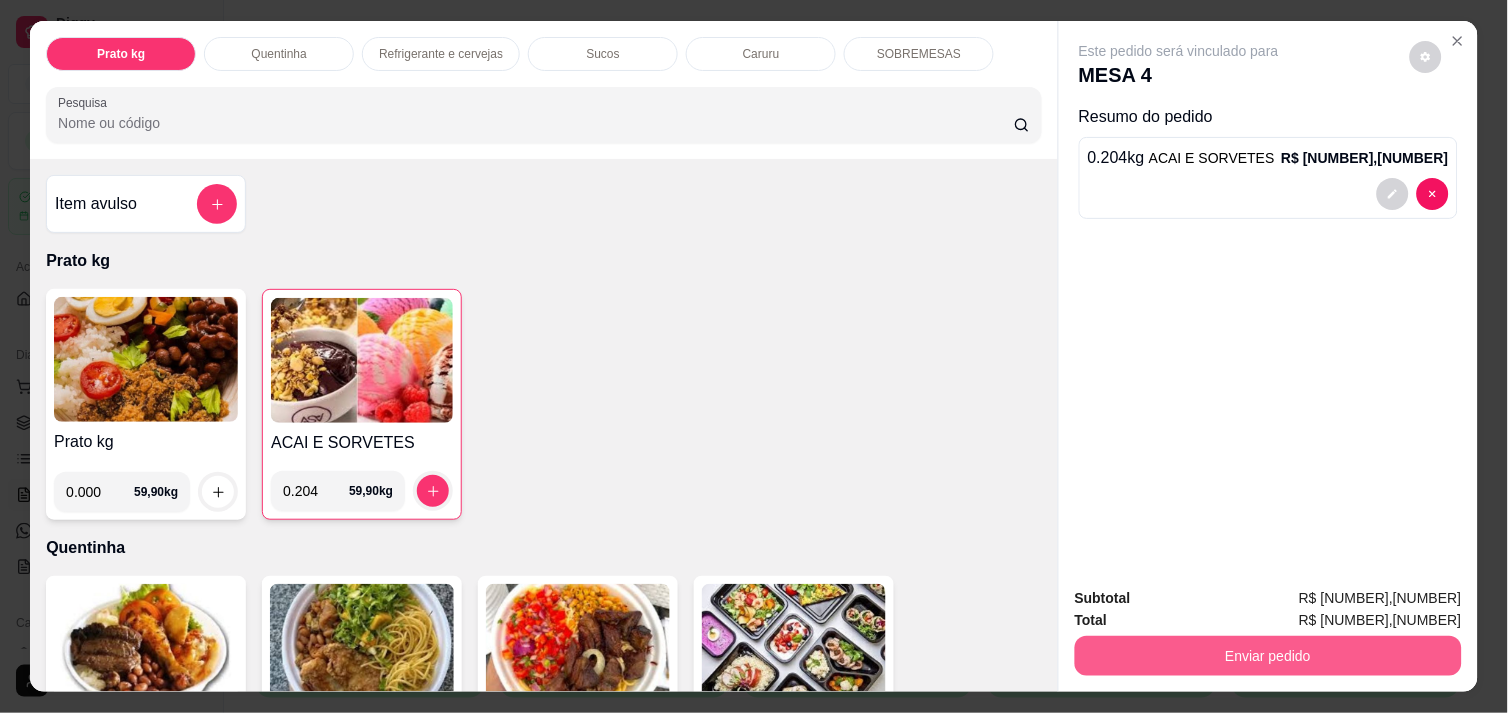 click on "Enviar pedido" at bounding box center (1268, 656) 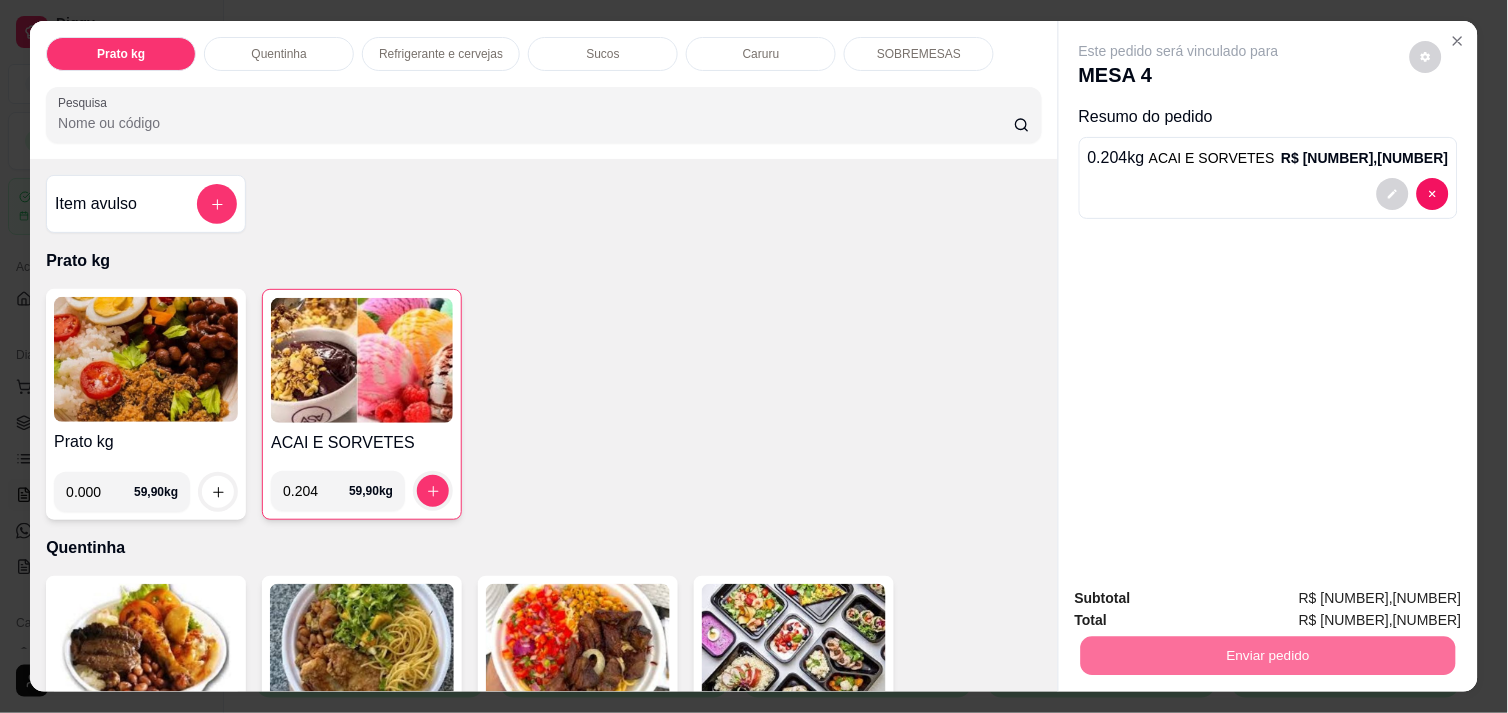 click on "Não registrar e enviar pedido" at bounding box center [1202, 598] 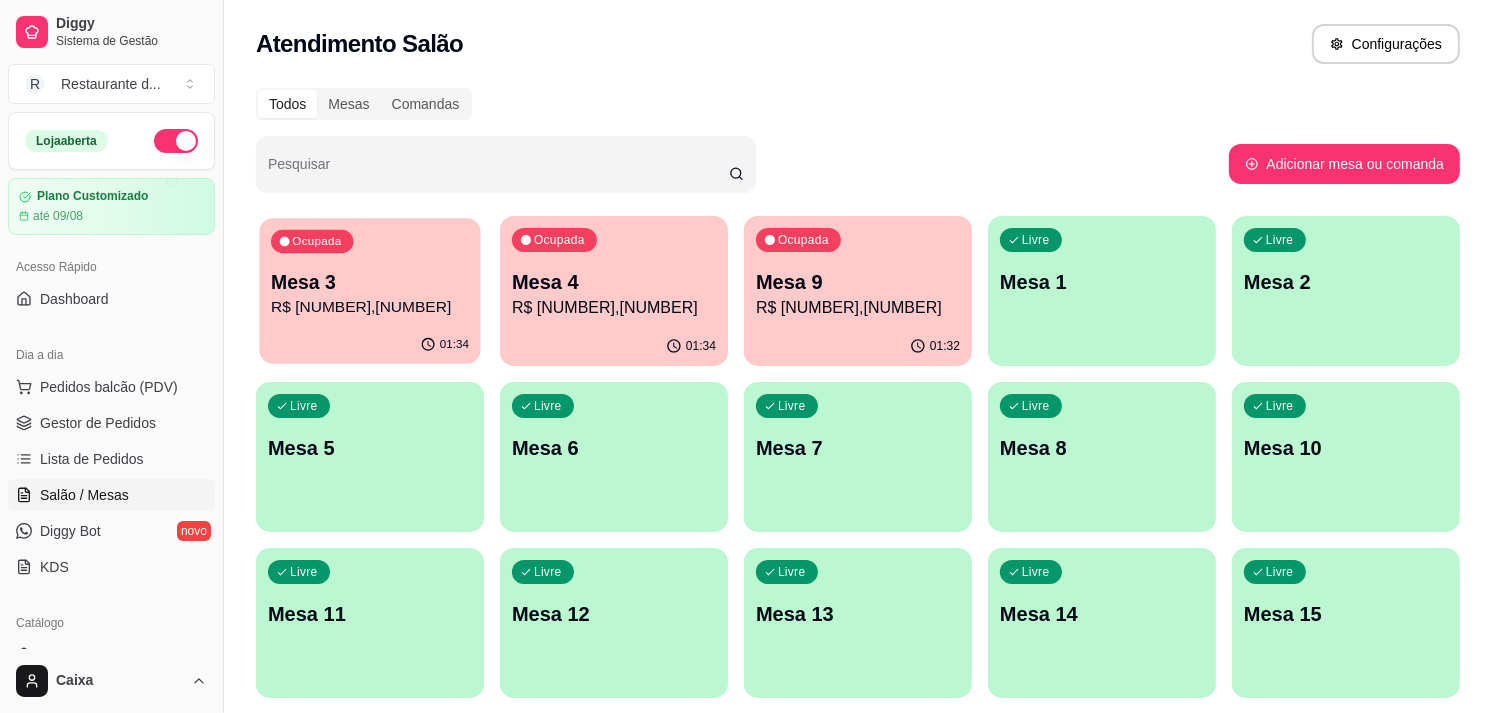 click on "Mesa 3" at bounding box center (370, 282) 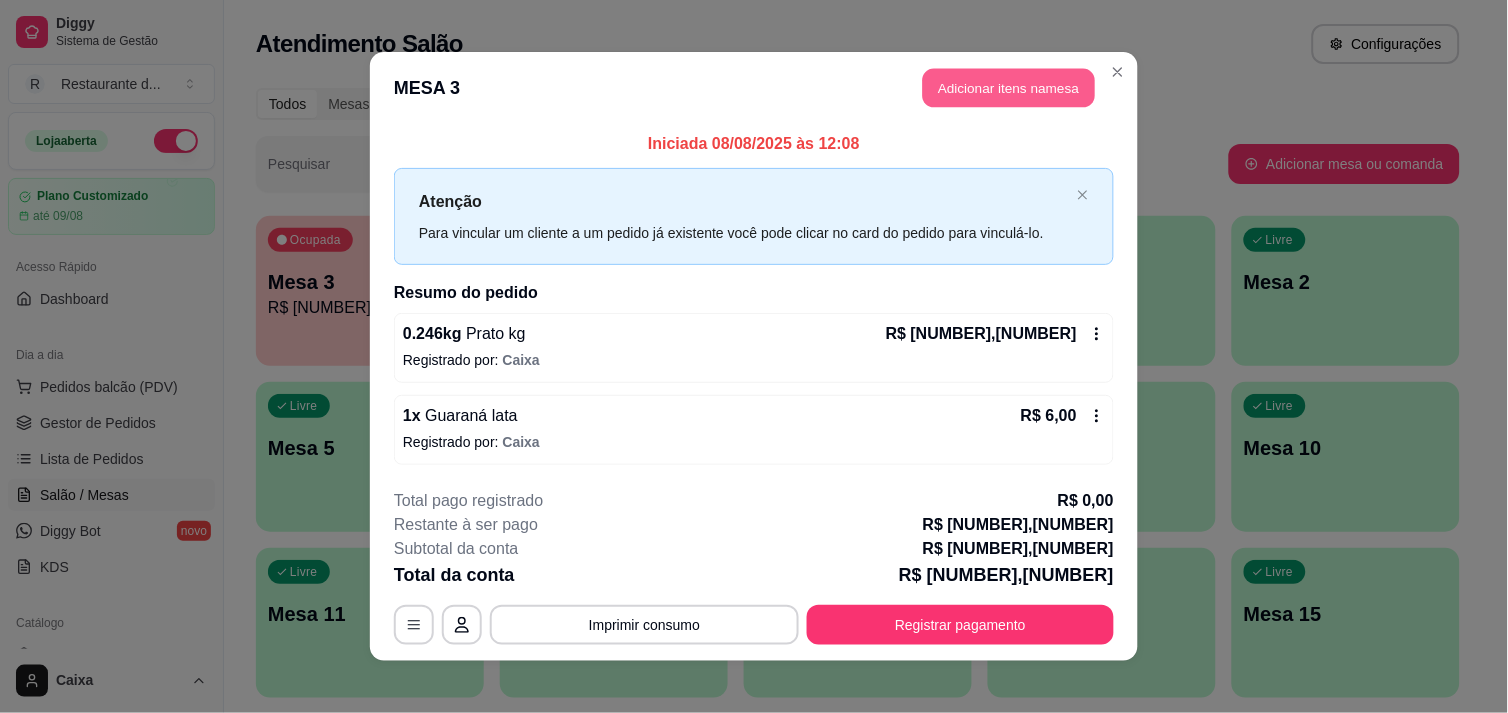 click on "Adicionar itens na  mesa" at bounding box center [1009, 88] 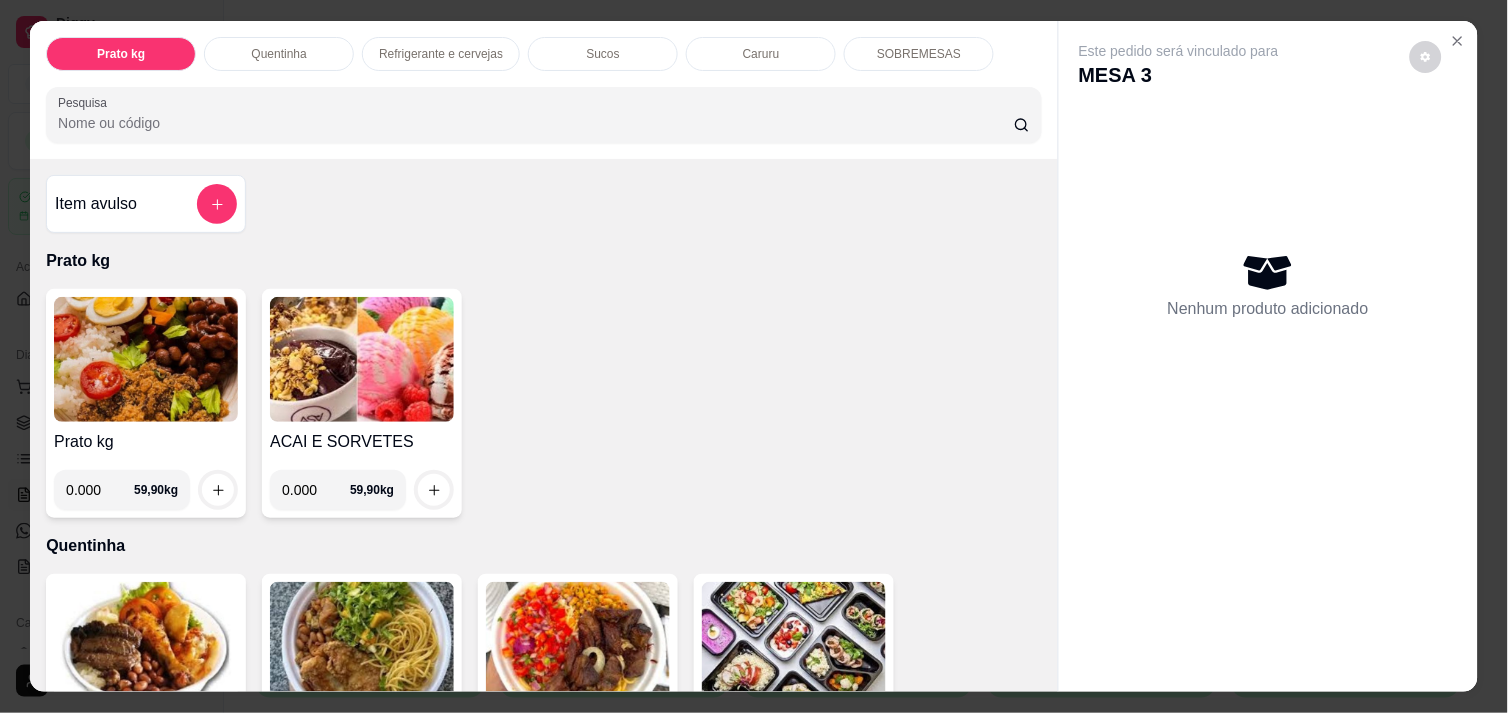 click on "0.000" at bounding box center [316, 490] 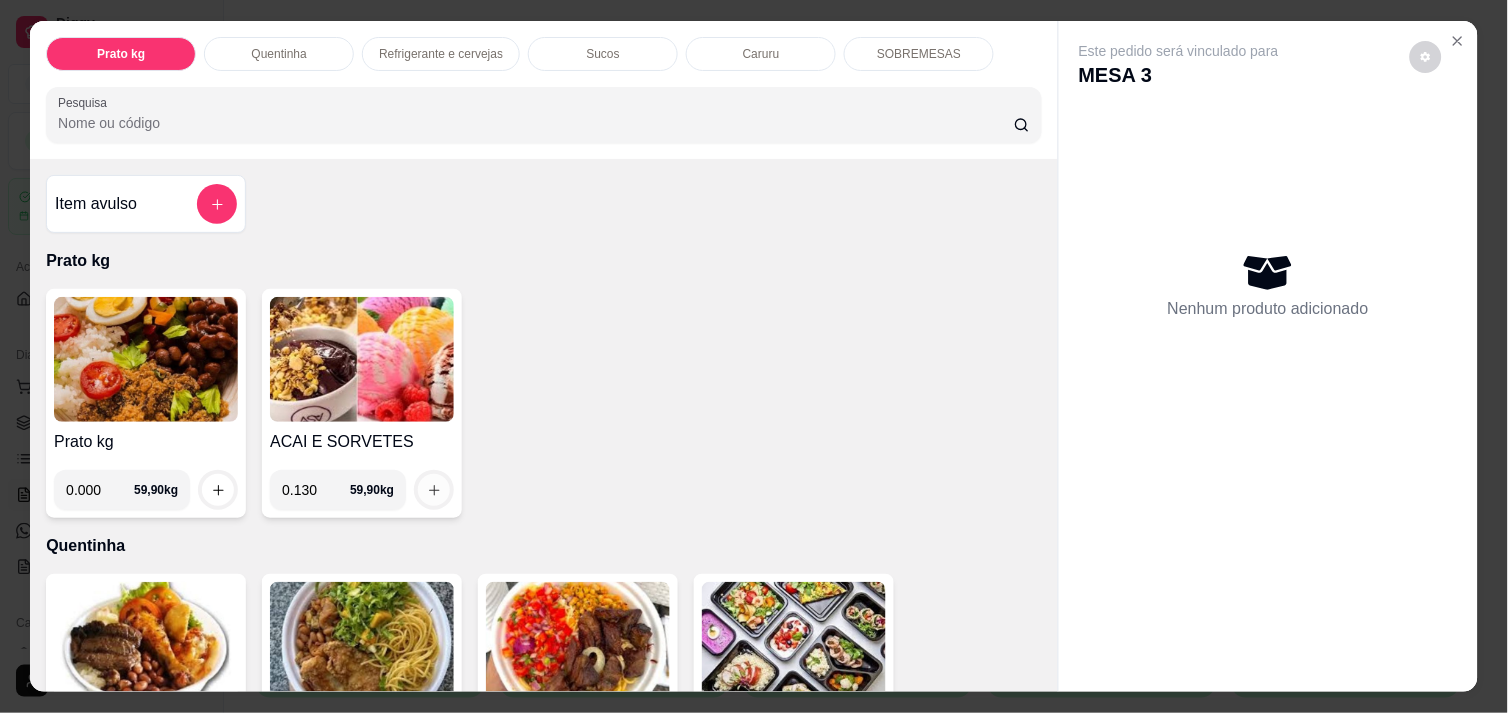 type on "0.130" 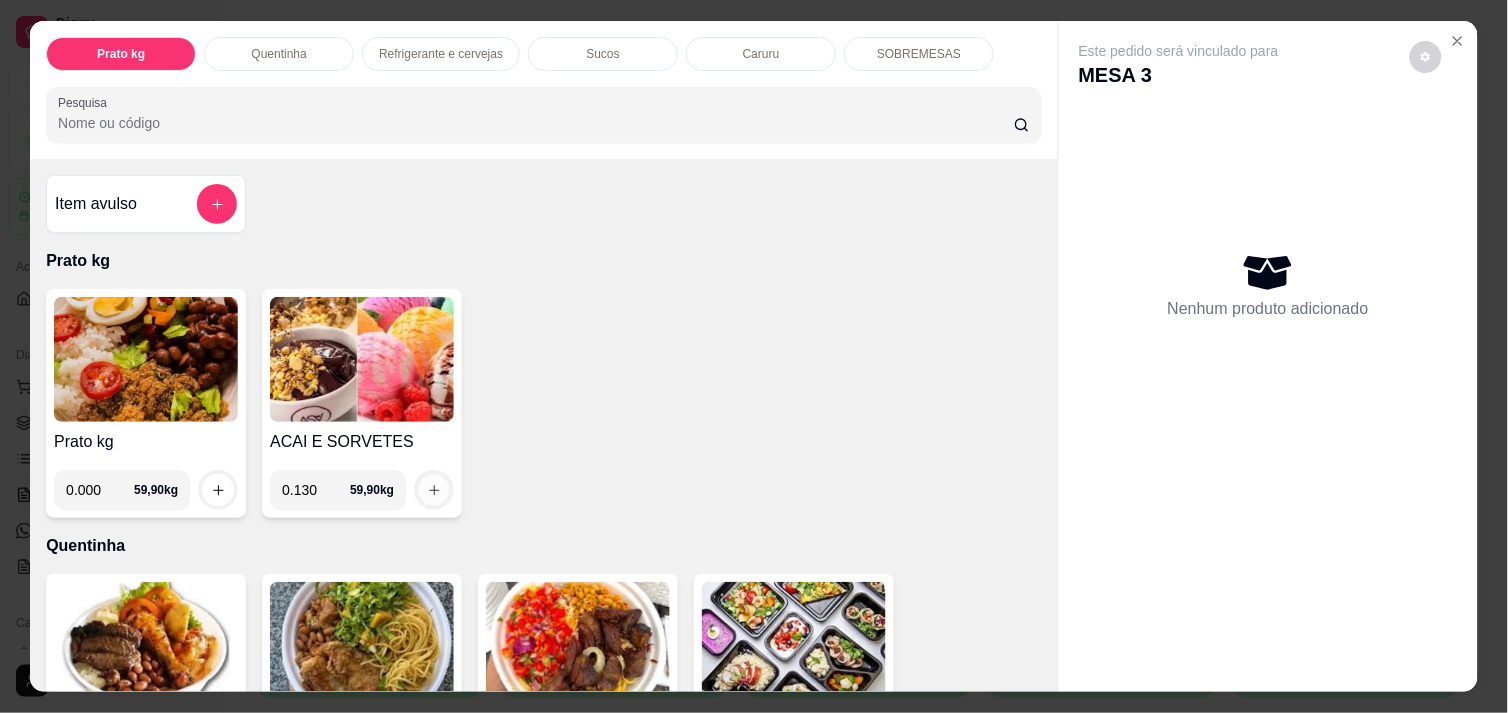 click at bounding box center [434, 490] 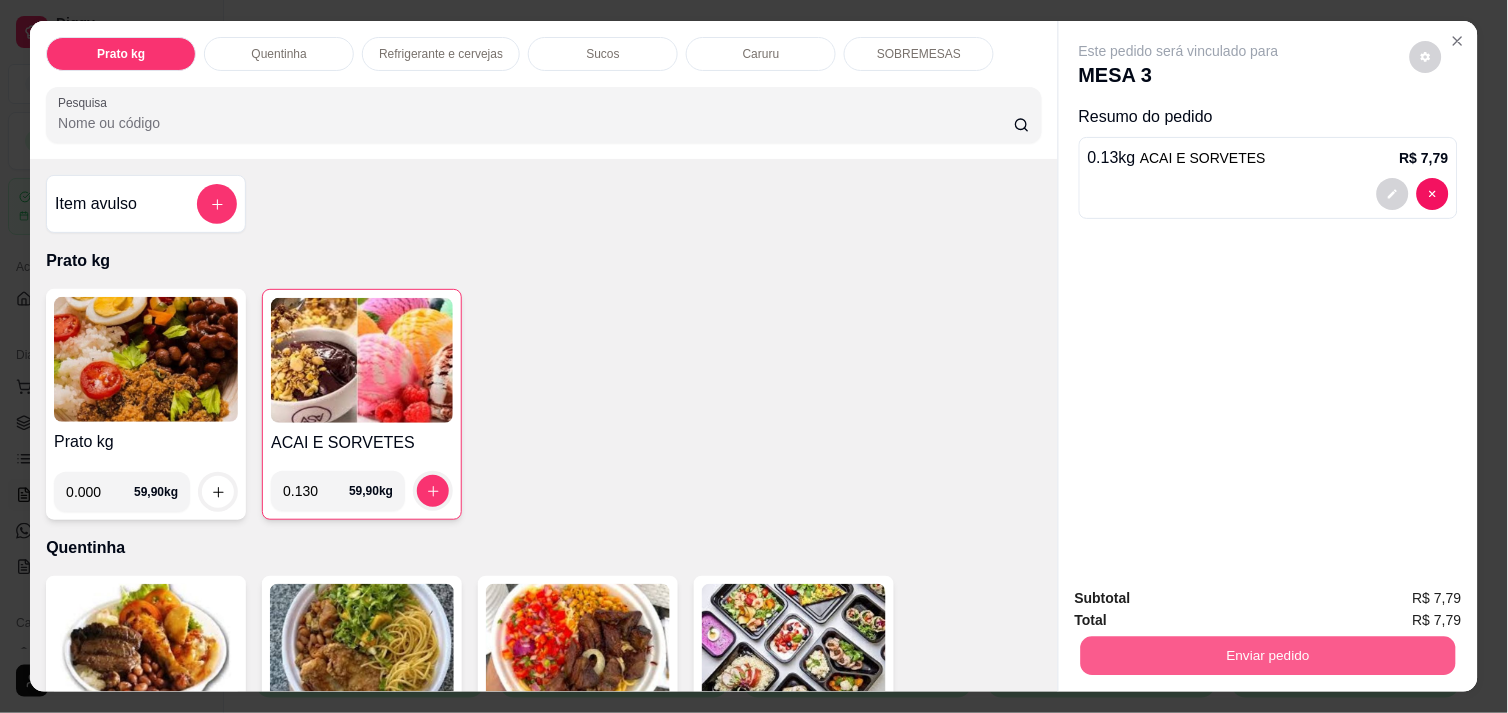 click on "Enviar pedido" at bounding box center [1268, 655] 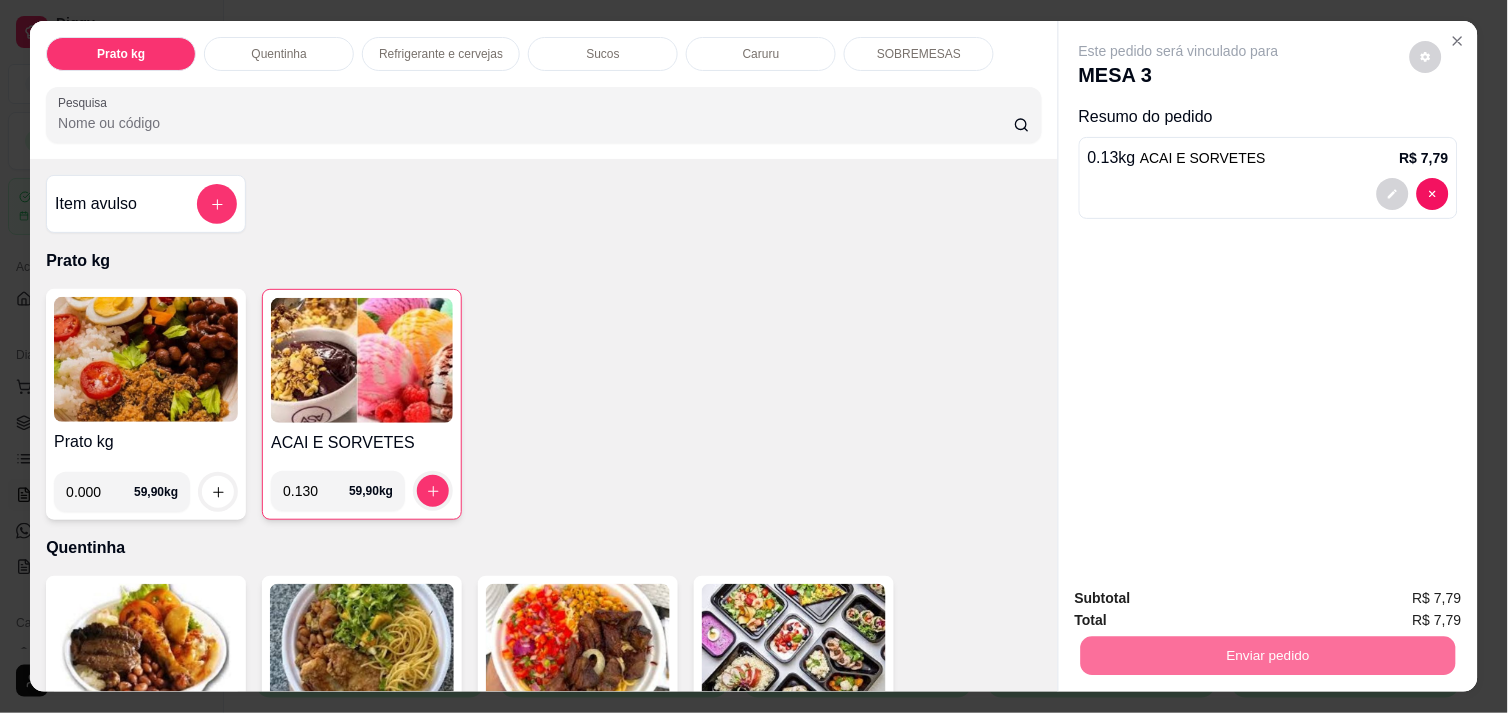 click on "Não registrar e enviar pedido" at bounding box center (1202, 598) 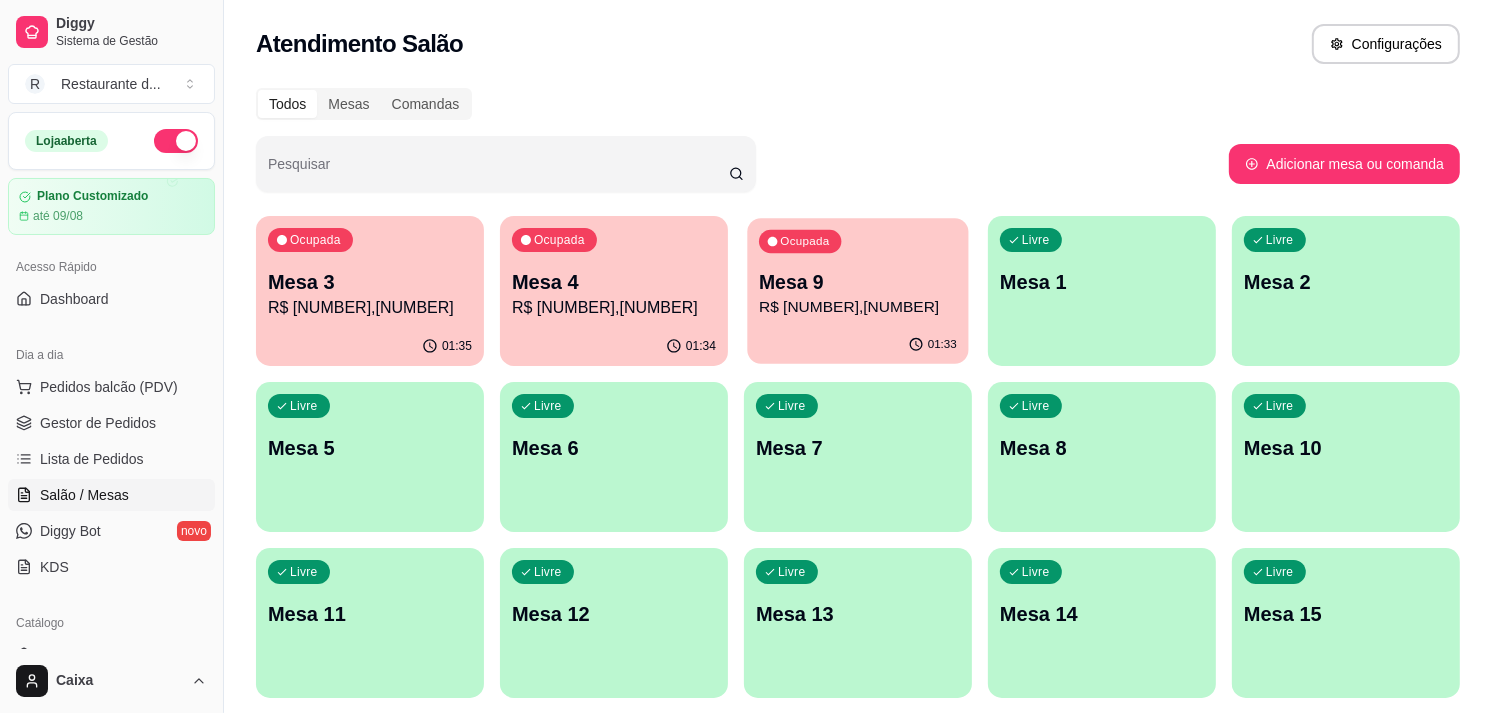 click on "Ocupada Mesa [NUMBER] R$ [NUMBER],[NUMBER]" at bounding box center (857, 272) 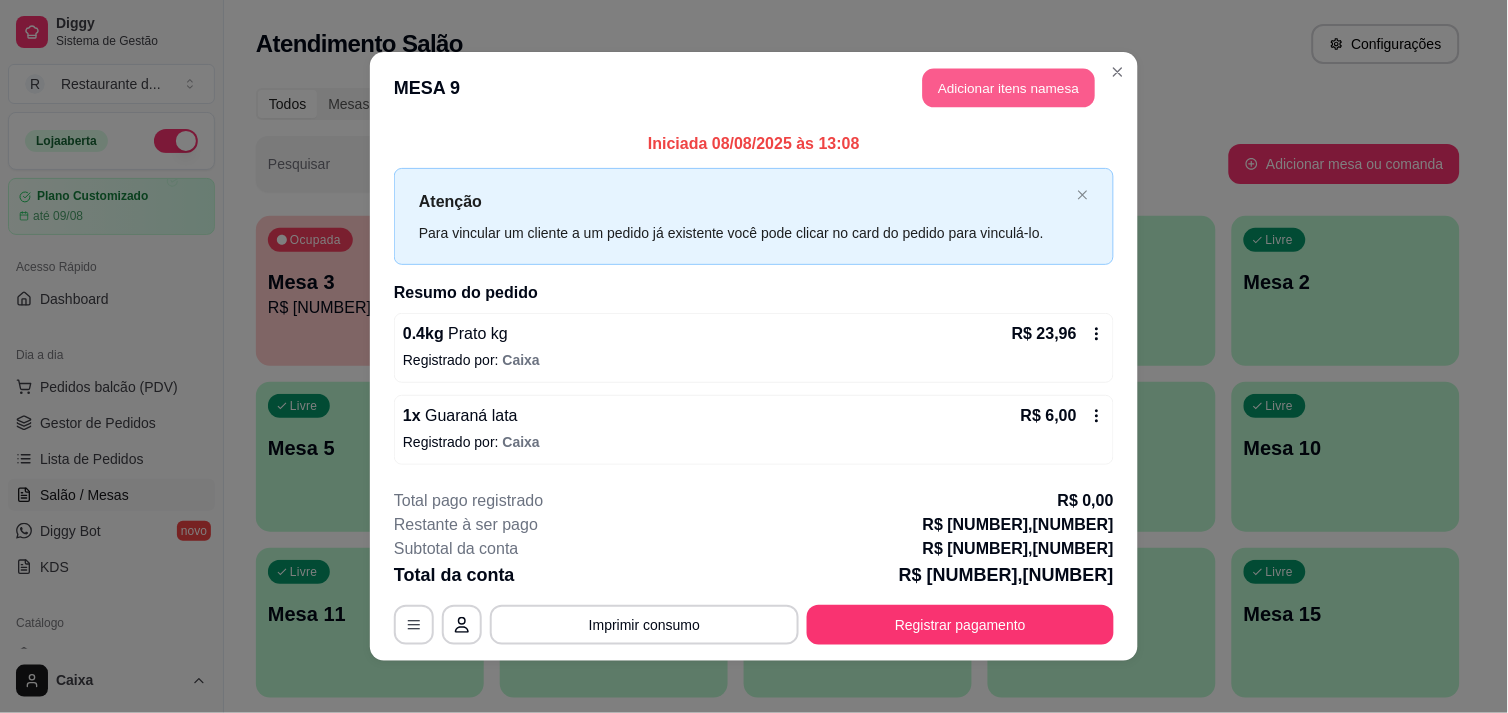 click on "Adicionar itens na  mesa" at bounding box center [1009, 88] 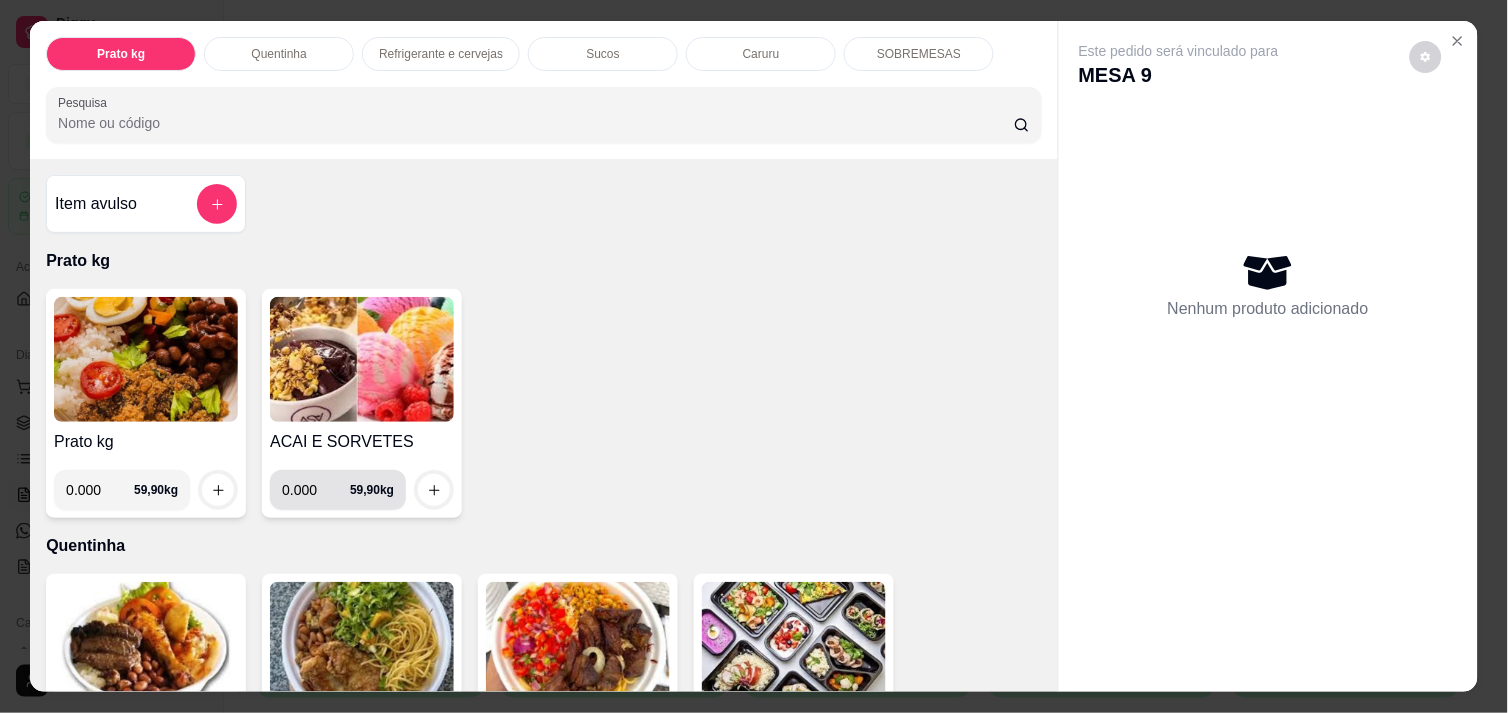 click on "0.000" at bounding box center (316, 490) 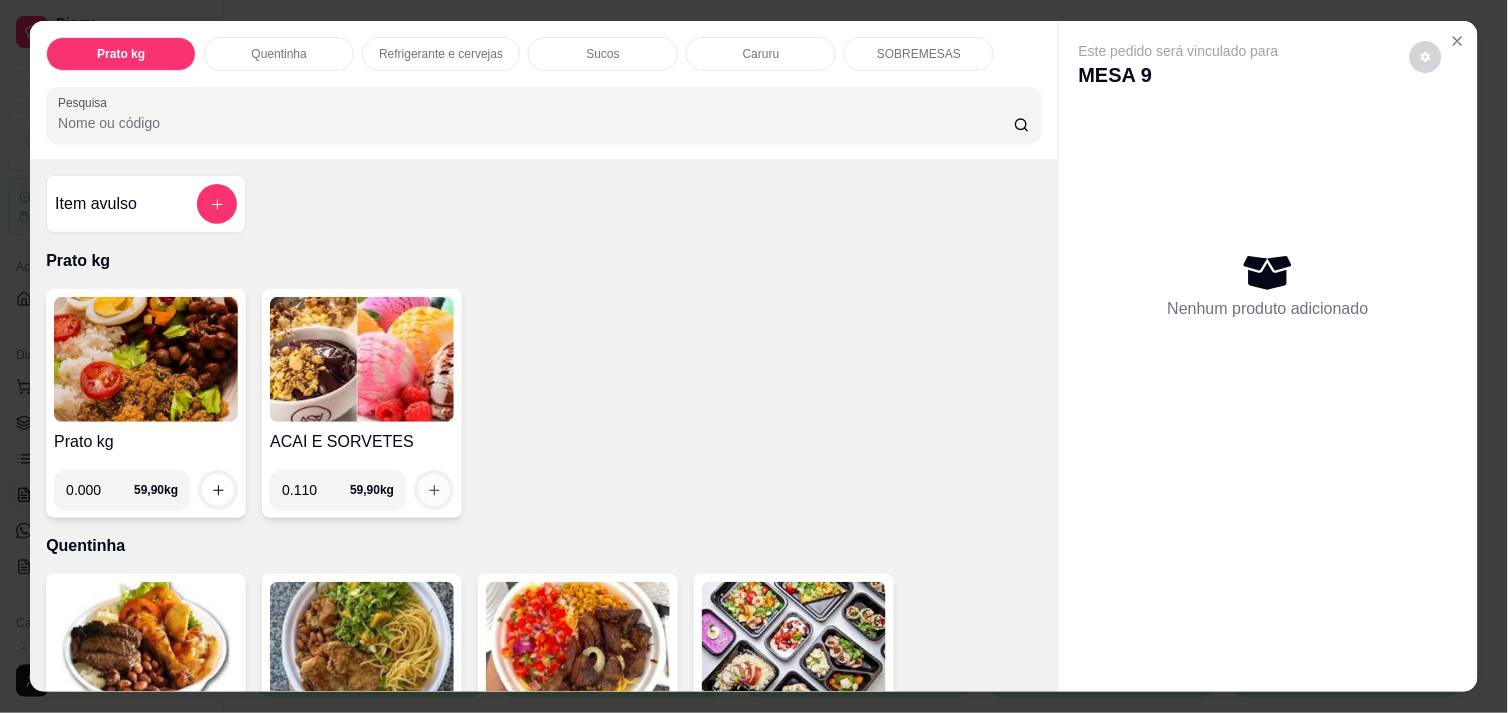 type on "0.110" 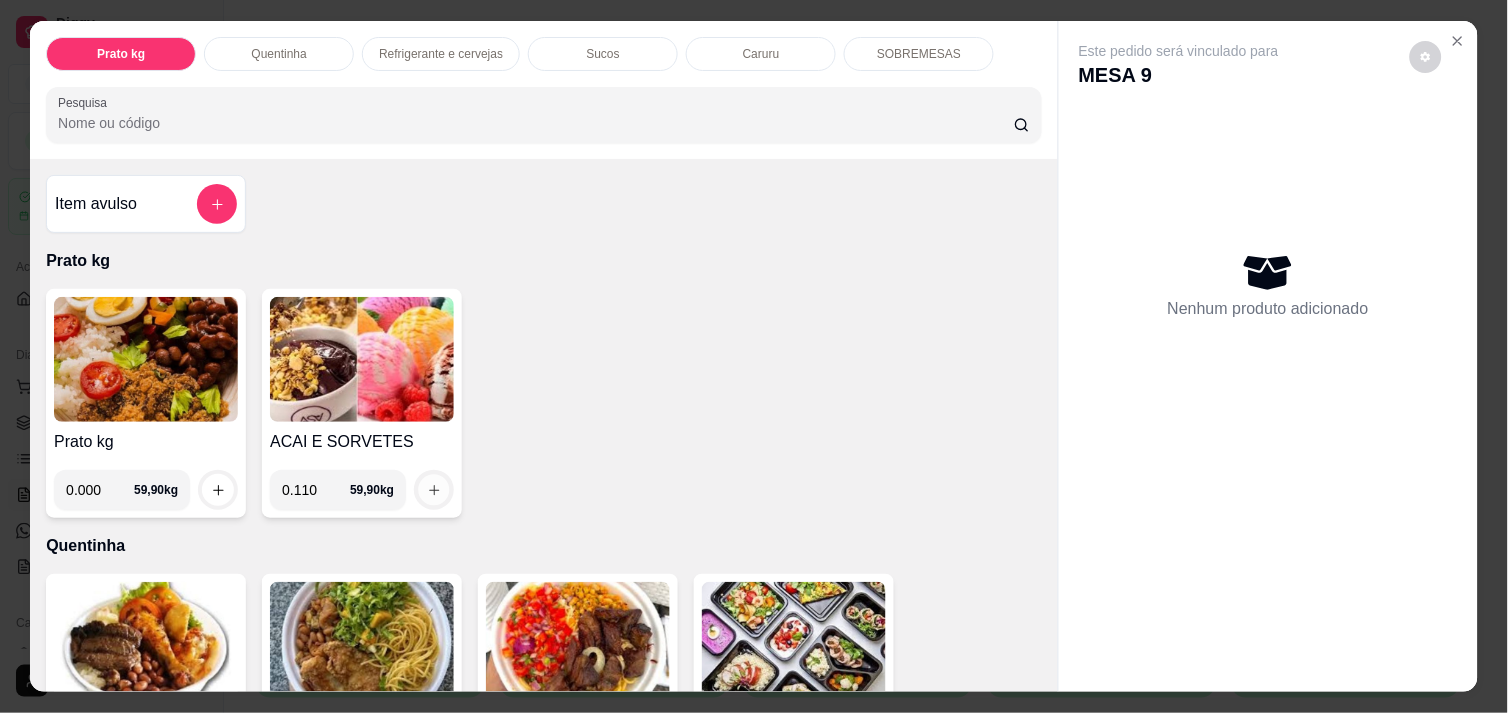 click 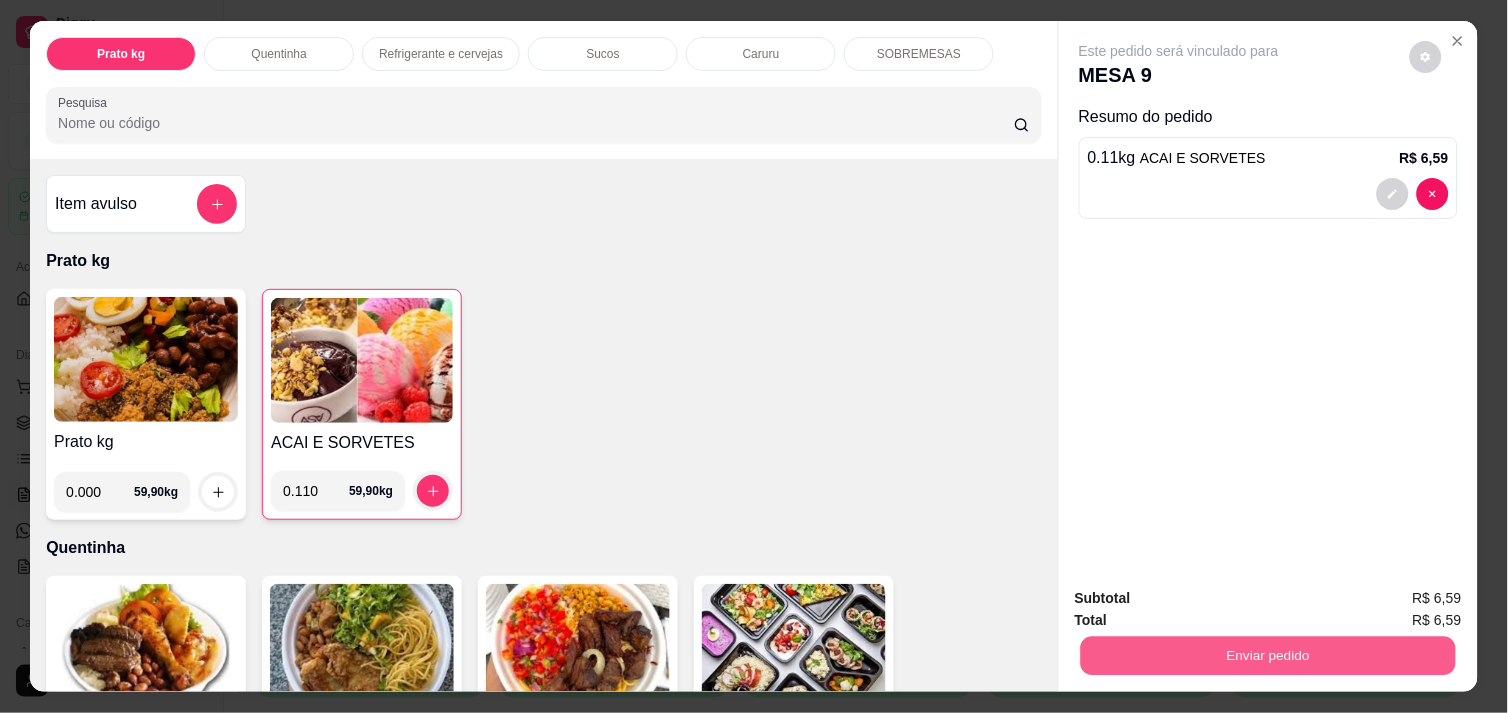 click on "Enviar pedido" at bounding box center [1268, 655] 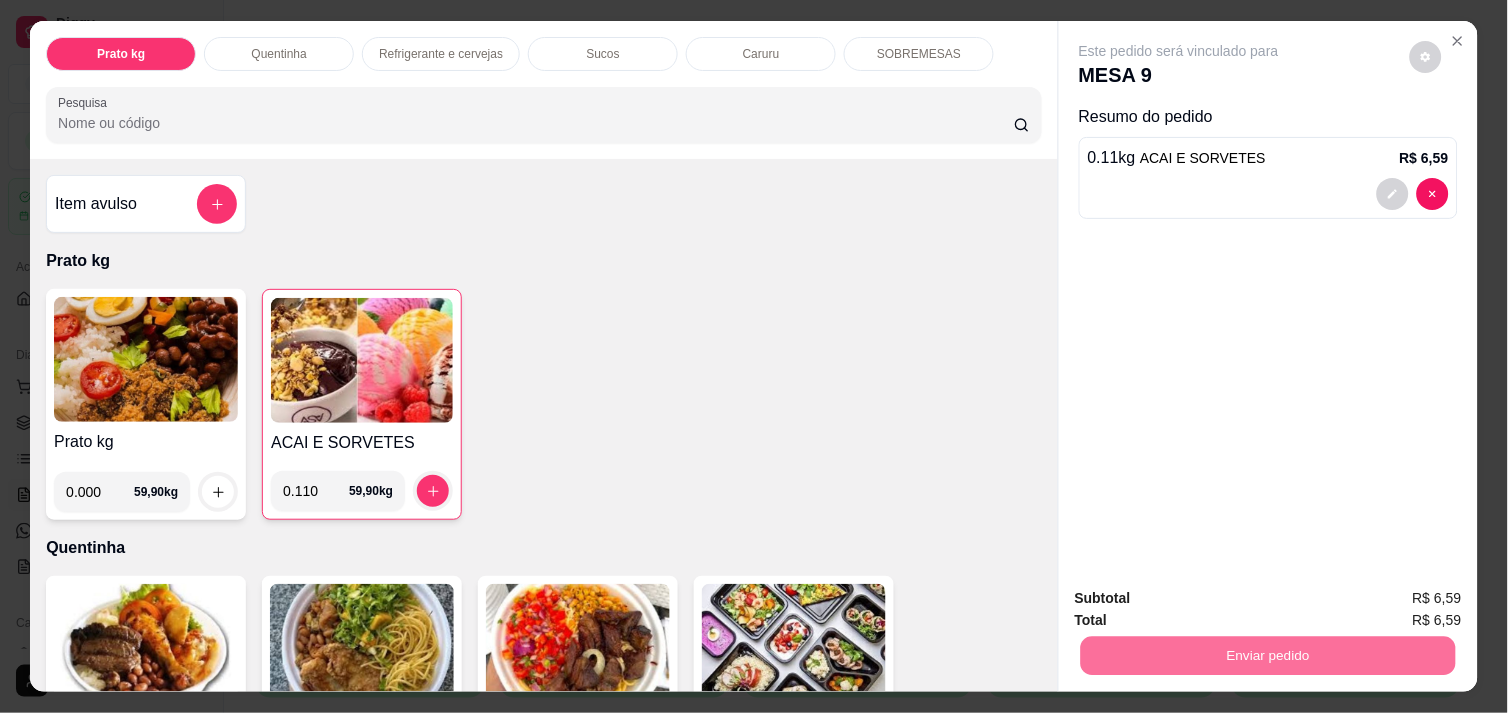 click on "Não registrar e enviar pedido" at bounding box center [1202, 598] 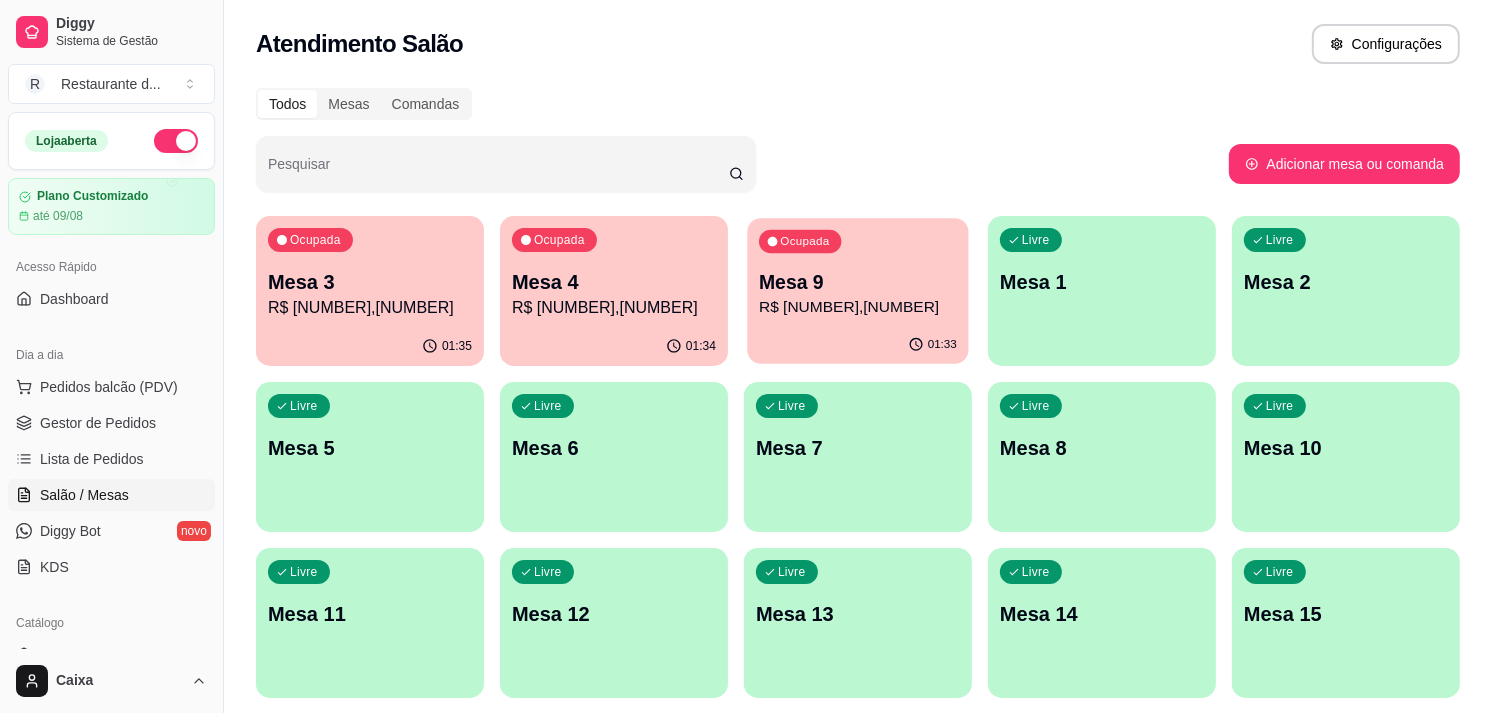 click on "Mesa 9" at bounding box center (858, 282) 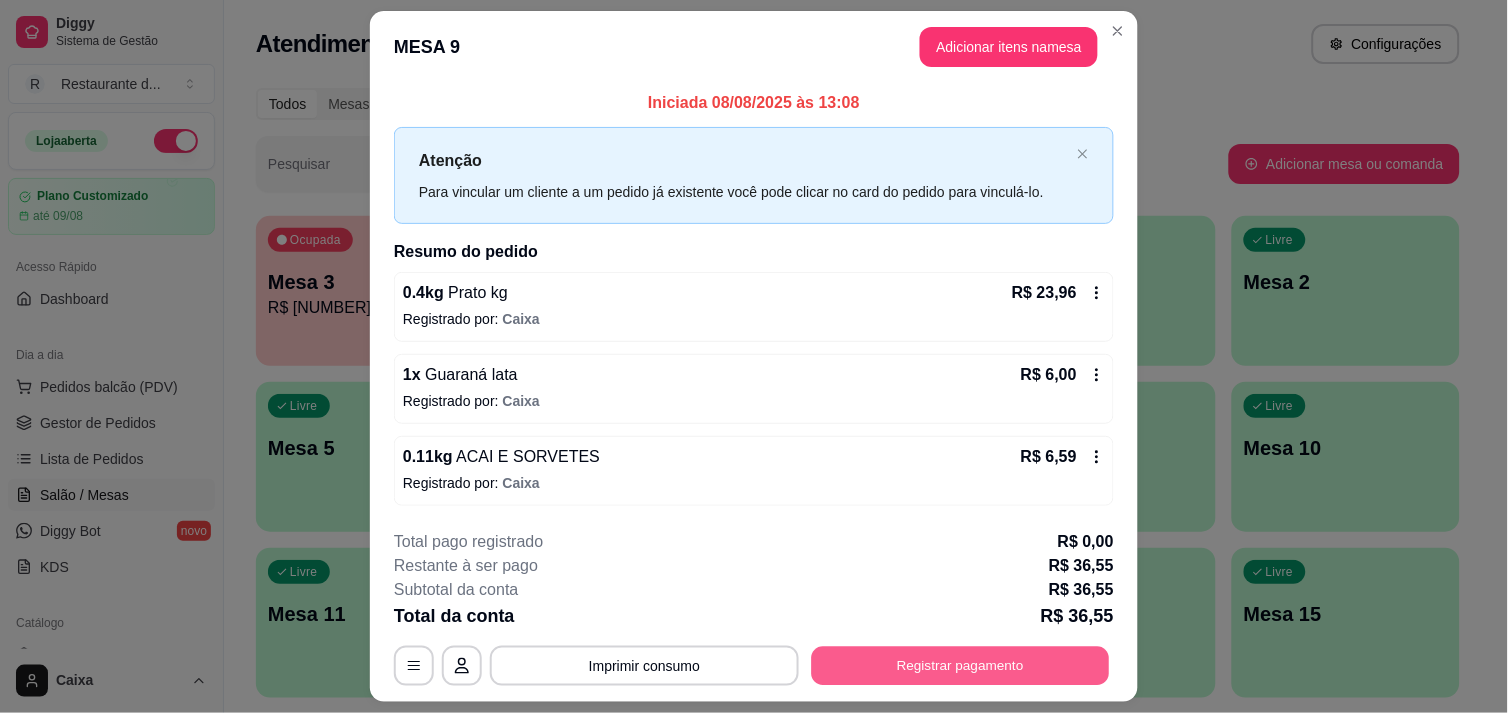 click on "Registrar pagamento" at bounding box center [961, 666] 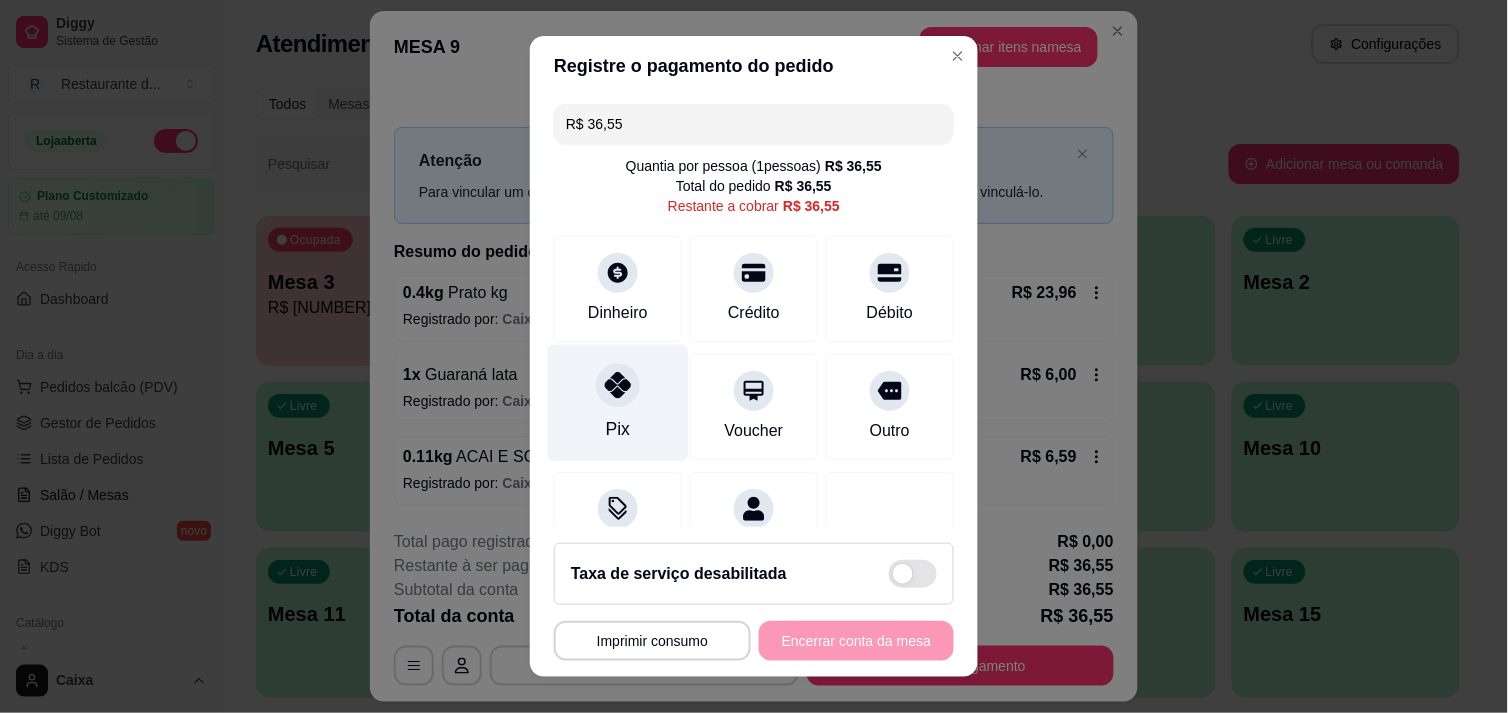 click 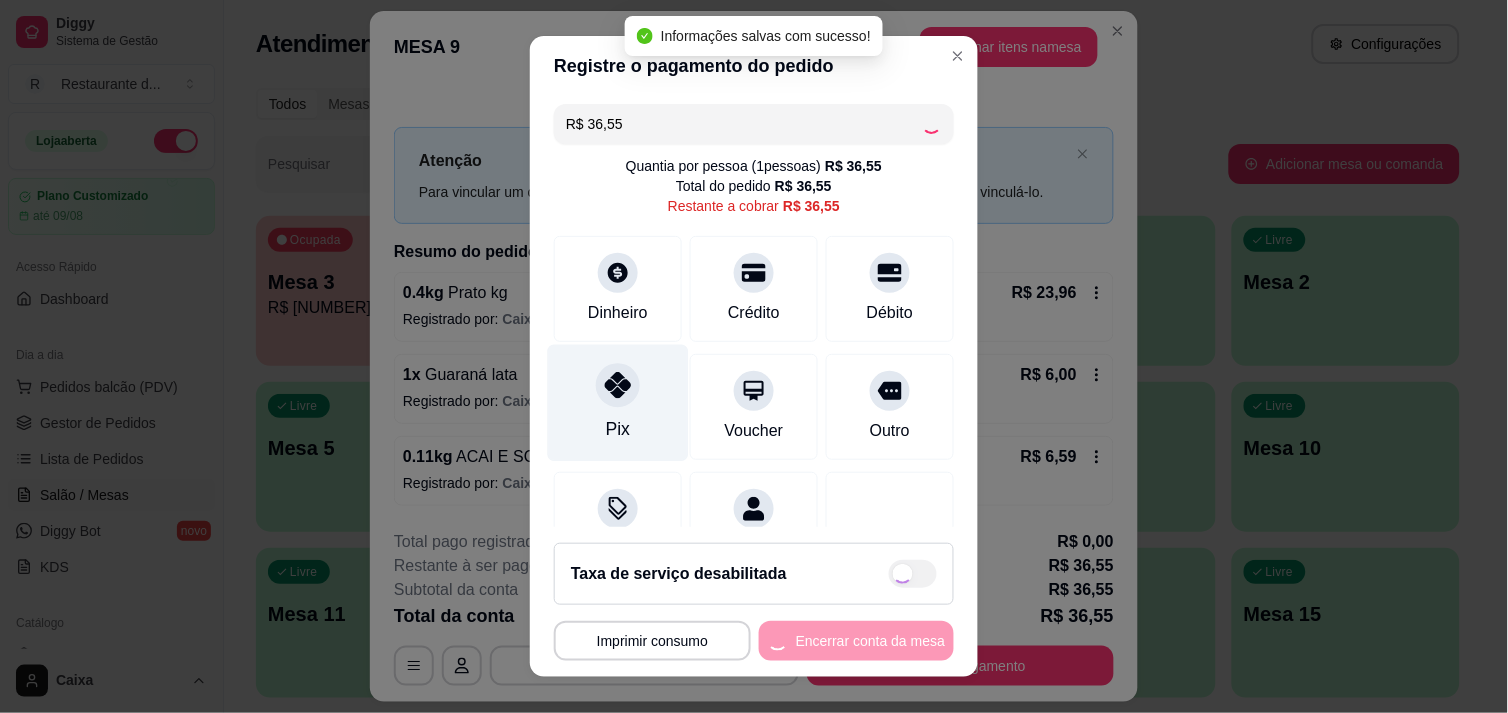 type on "R$ 0,00" 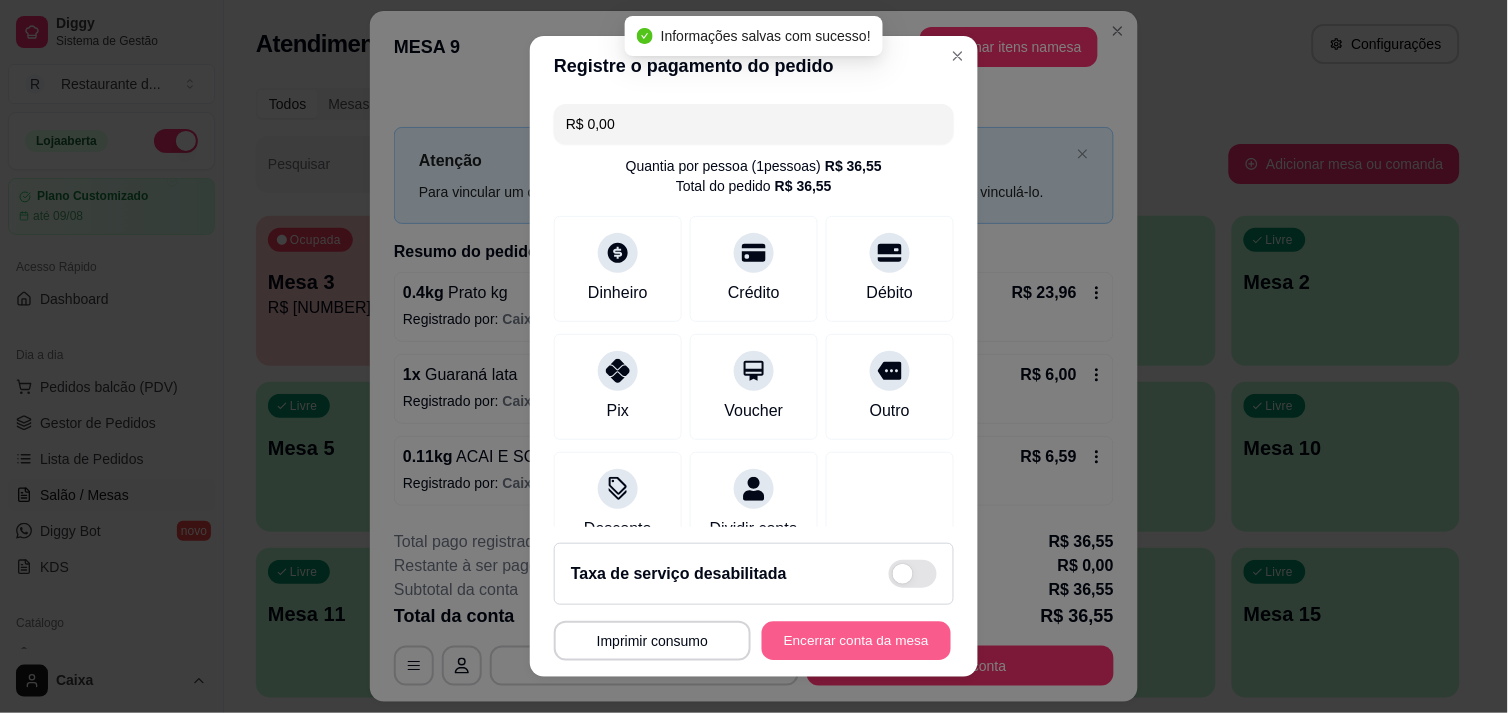 click on "Encerrar conta da mesa" at bounding box center (856, 641) 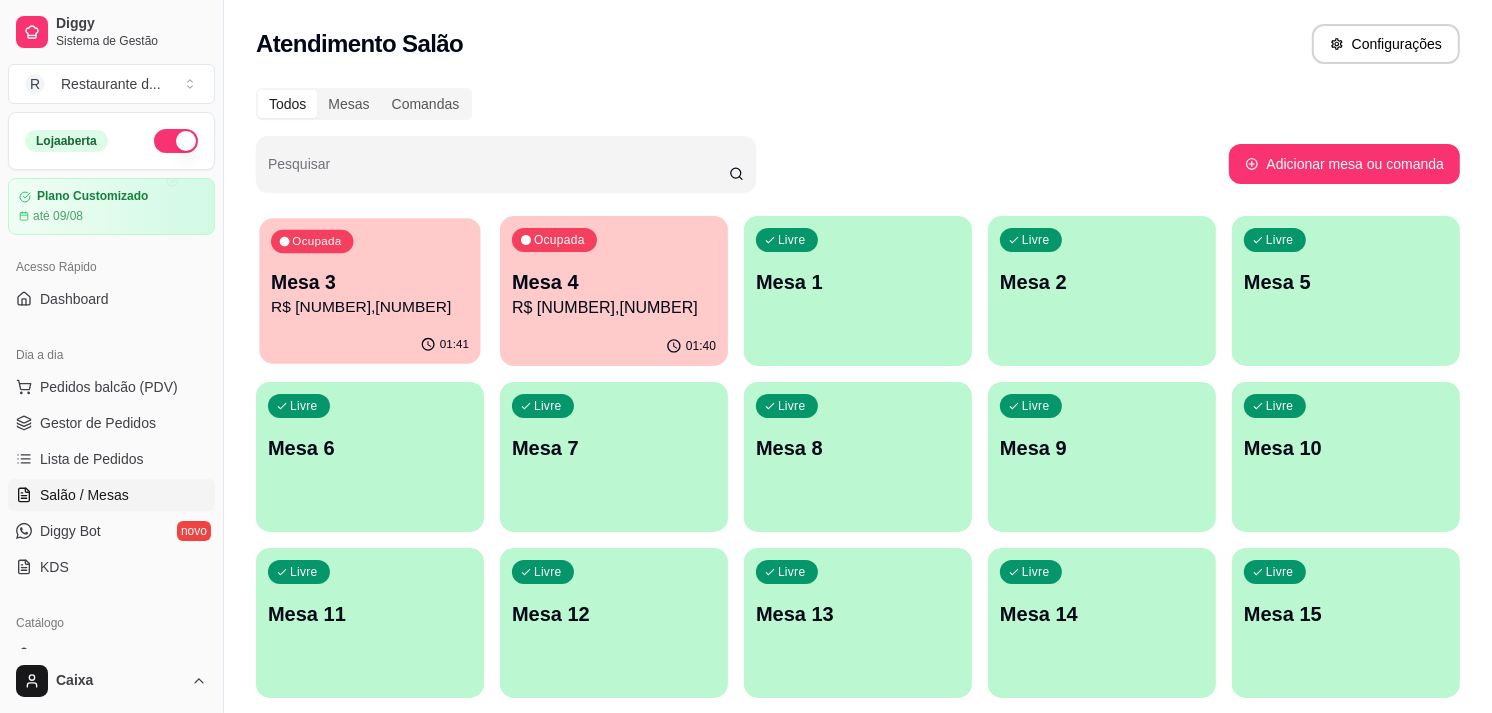 click on "Mesa 3" at bounding box center (370, 282) 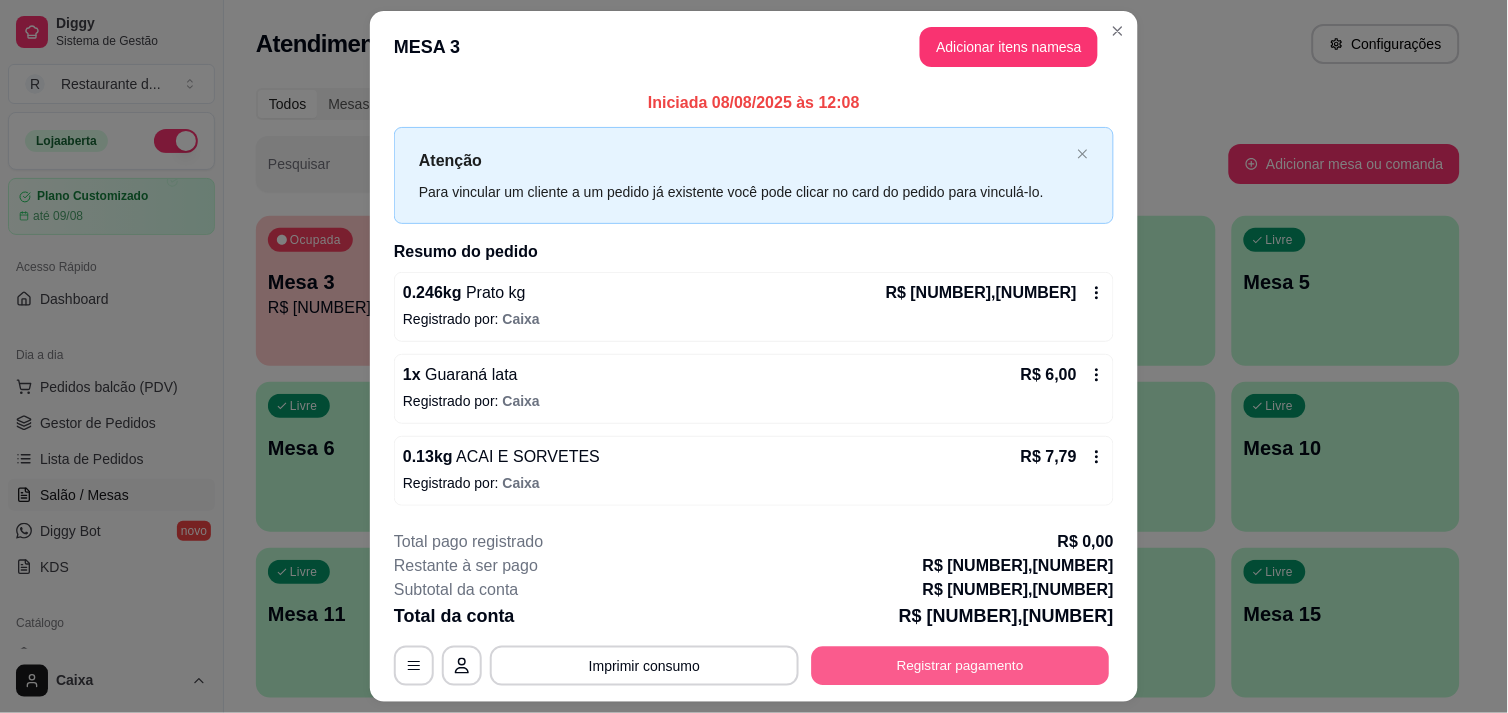 click on "Registrar pagamento" at bounding box center [961, 666] 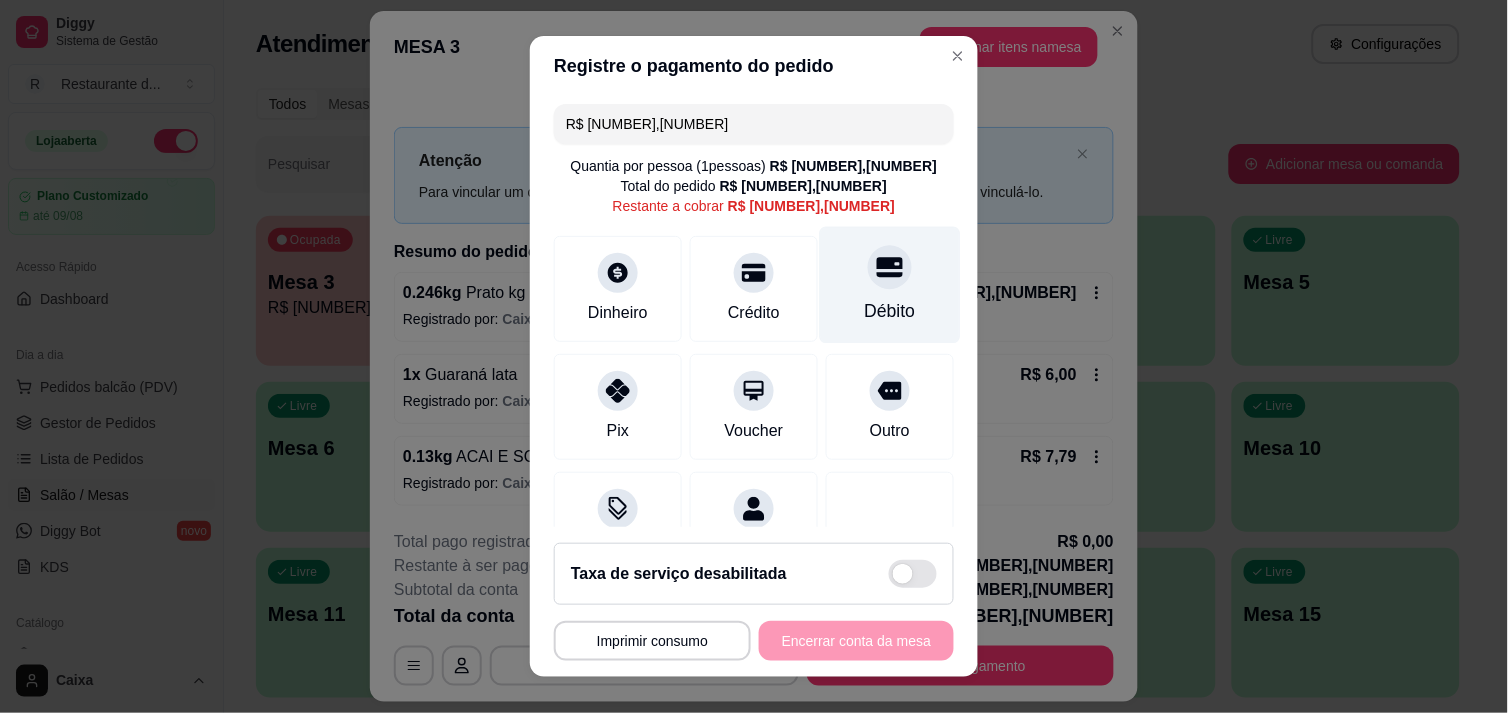 click on "Débito" at bounding box center (890, 284) 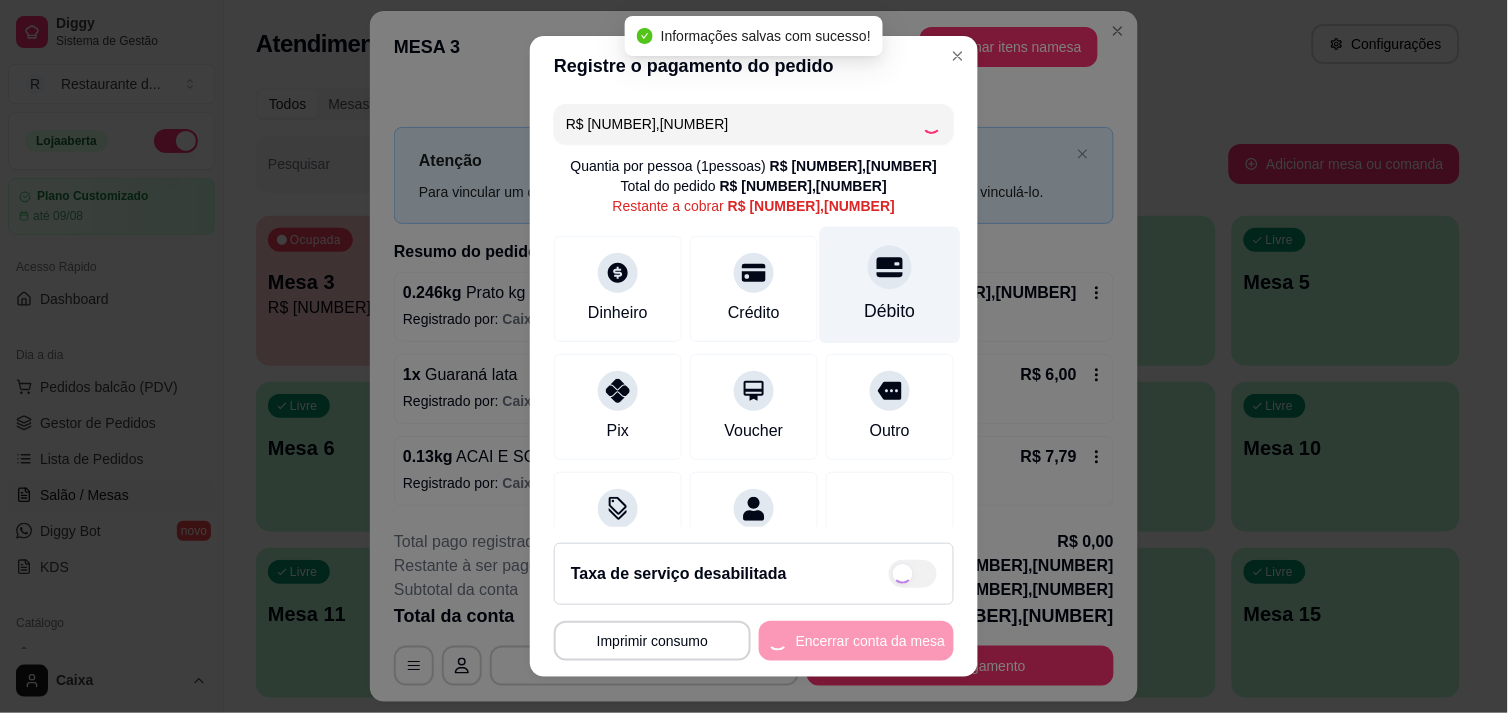 type on "R$ 0,00" 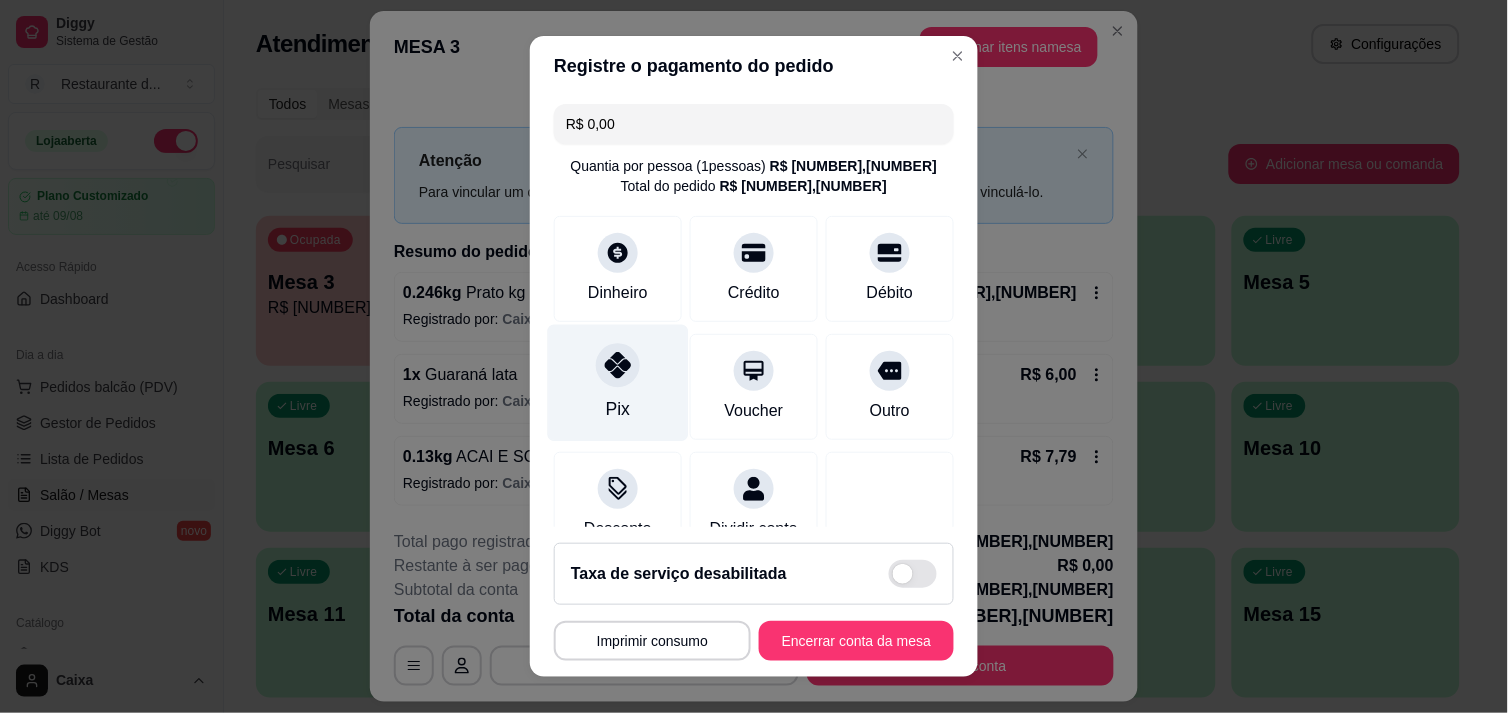 click 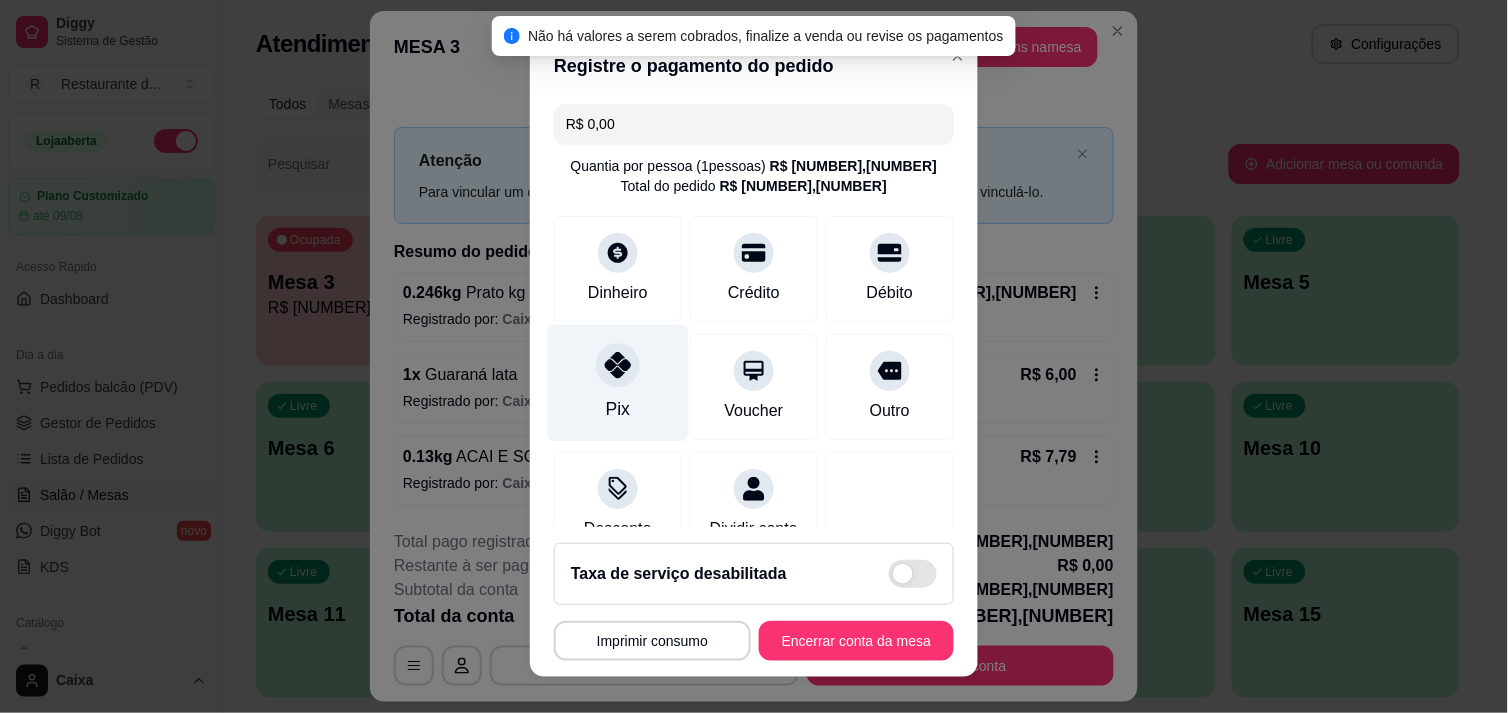 click 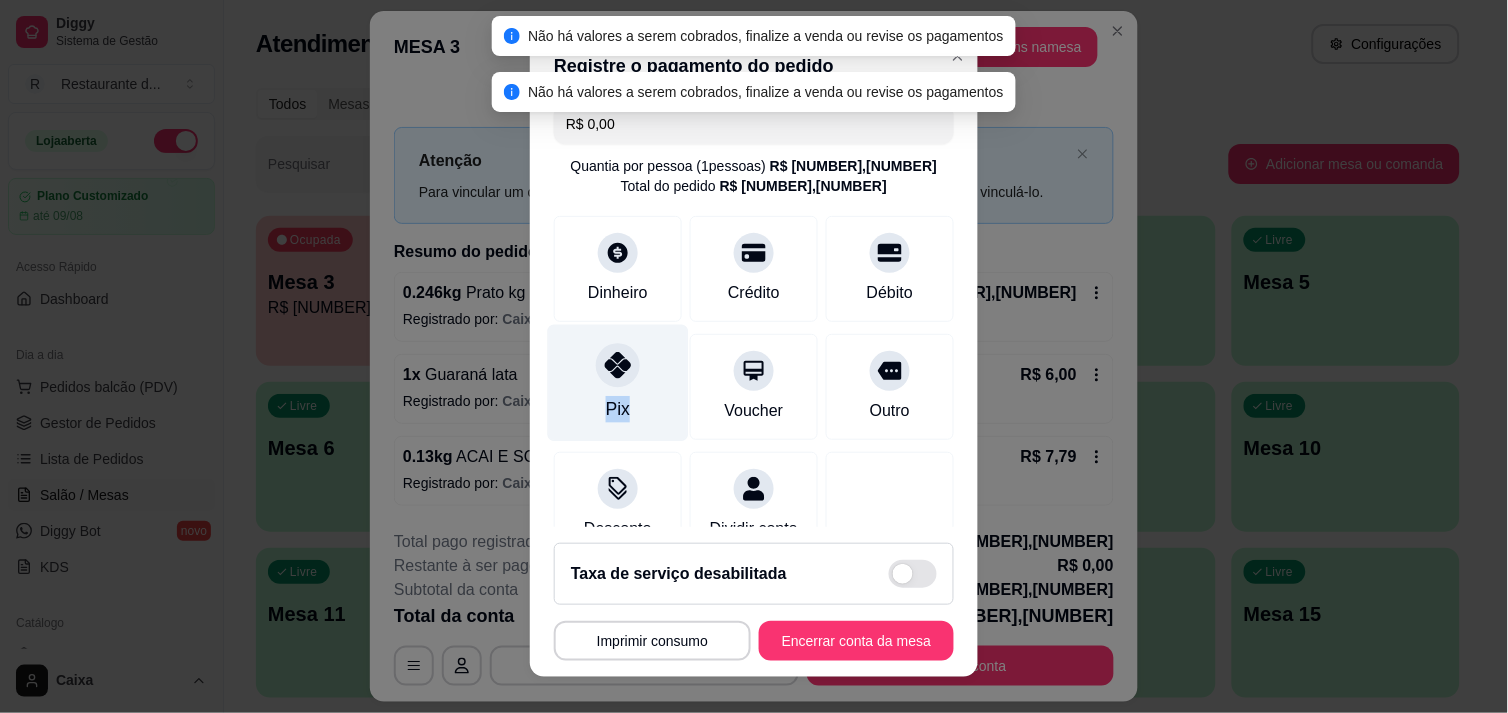 click 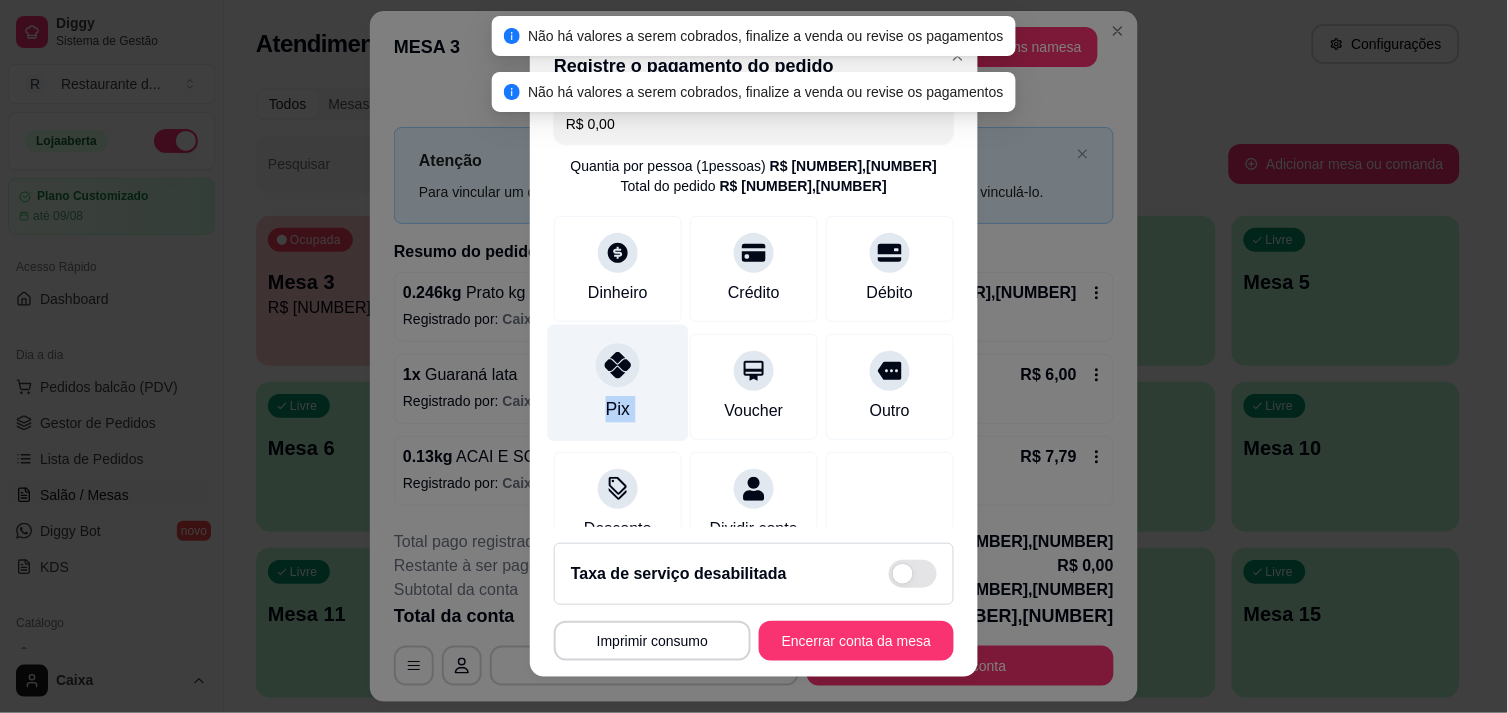 click 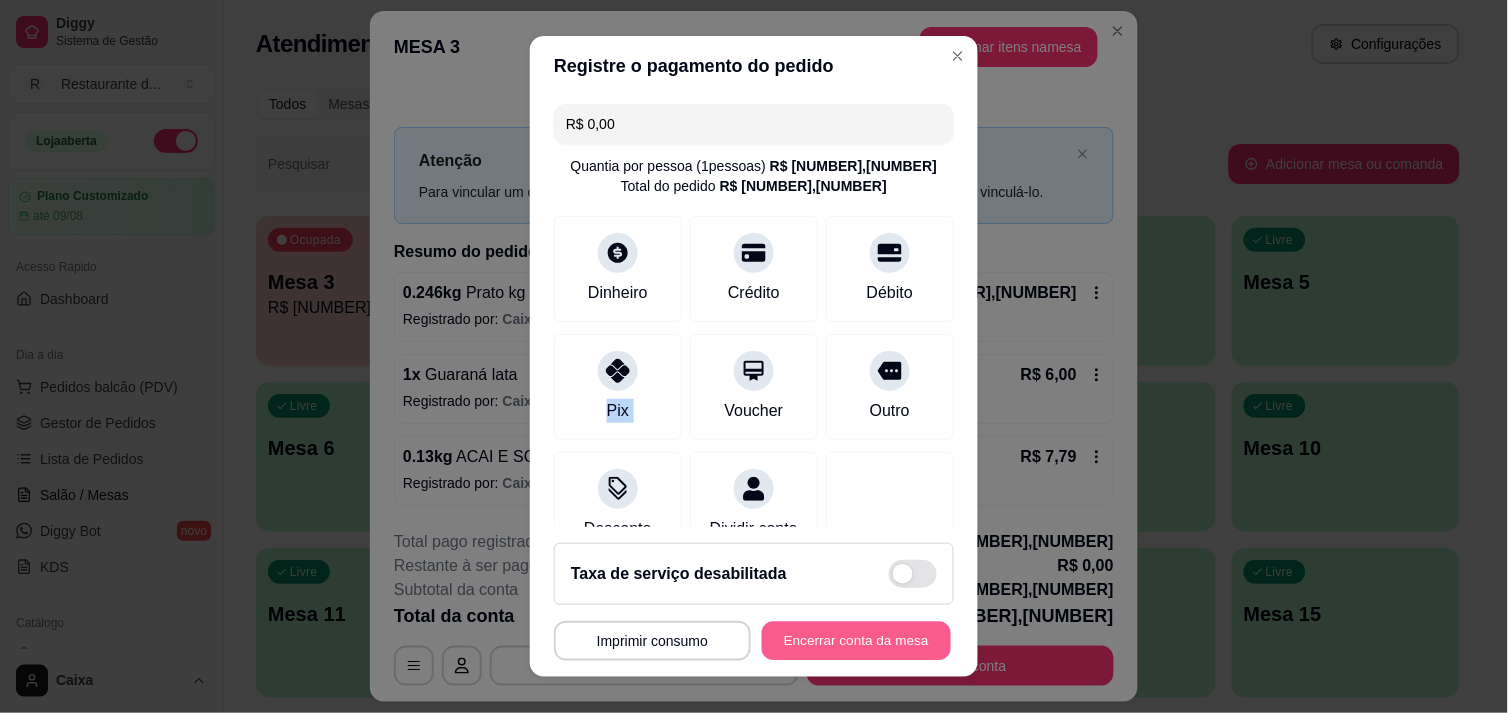 click on "Encerrar conta da mesa" at bounding box center [856, 641] 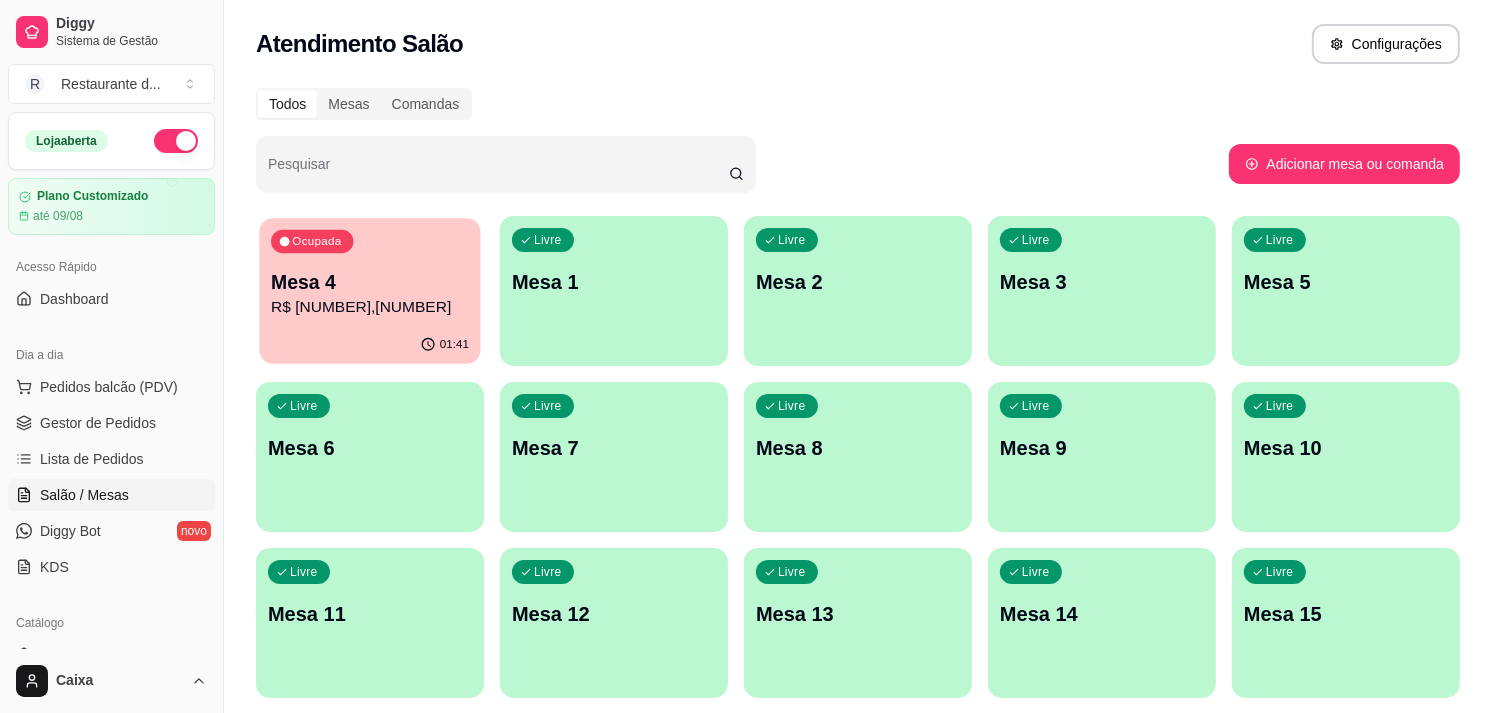 click on "Ocupada Mesa [NUMBER] R$ [NUMBER],[NUMBER] [TIME]" at bounding box center [369, 291] 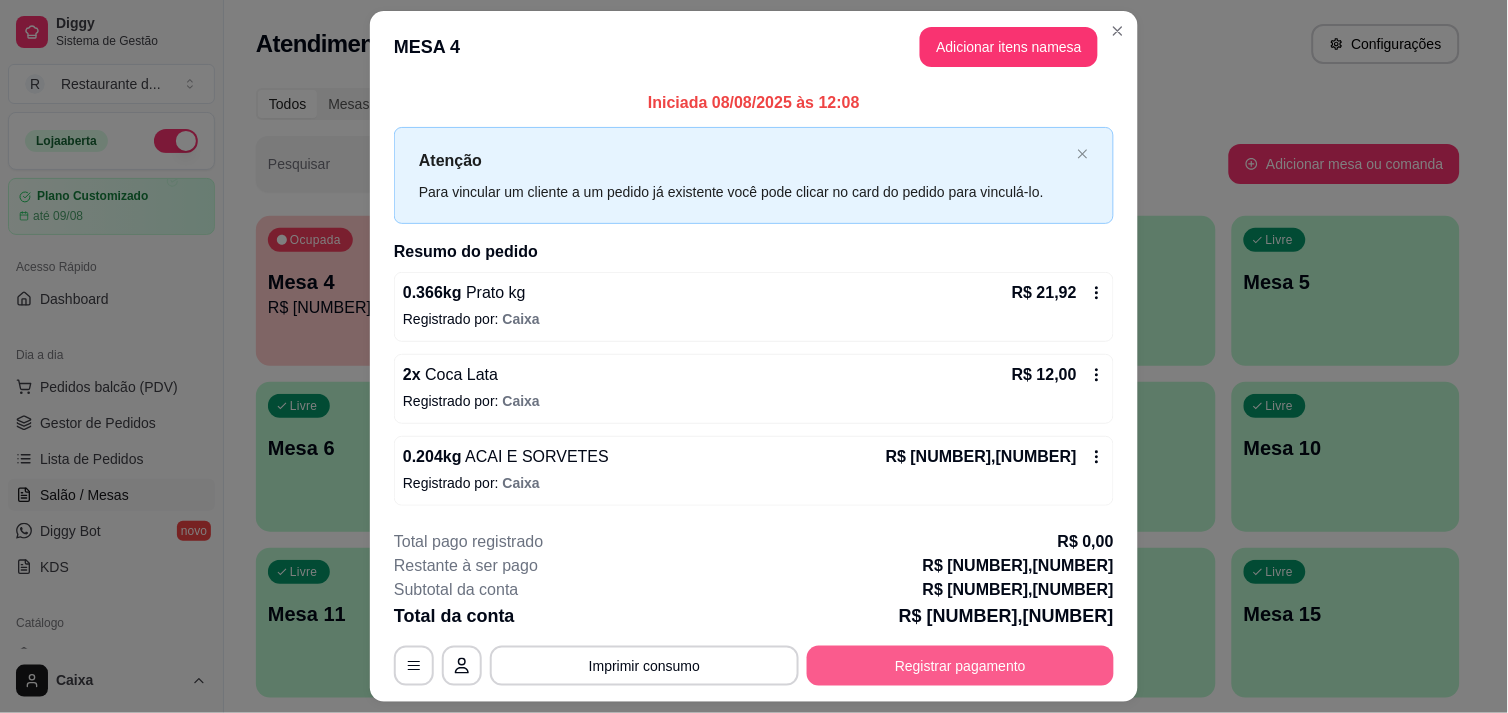click on "Registrar pagamento" at bounding box center (960, 666) 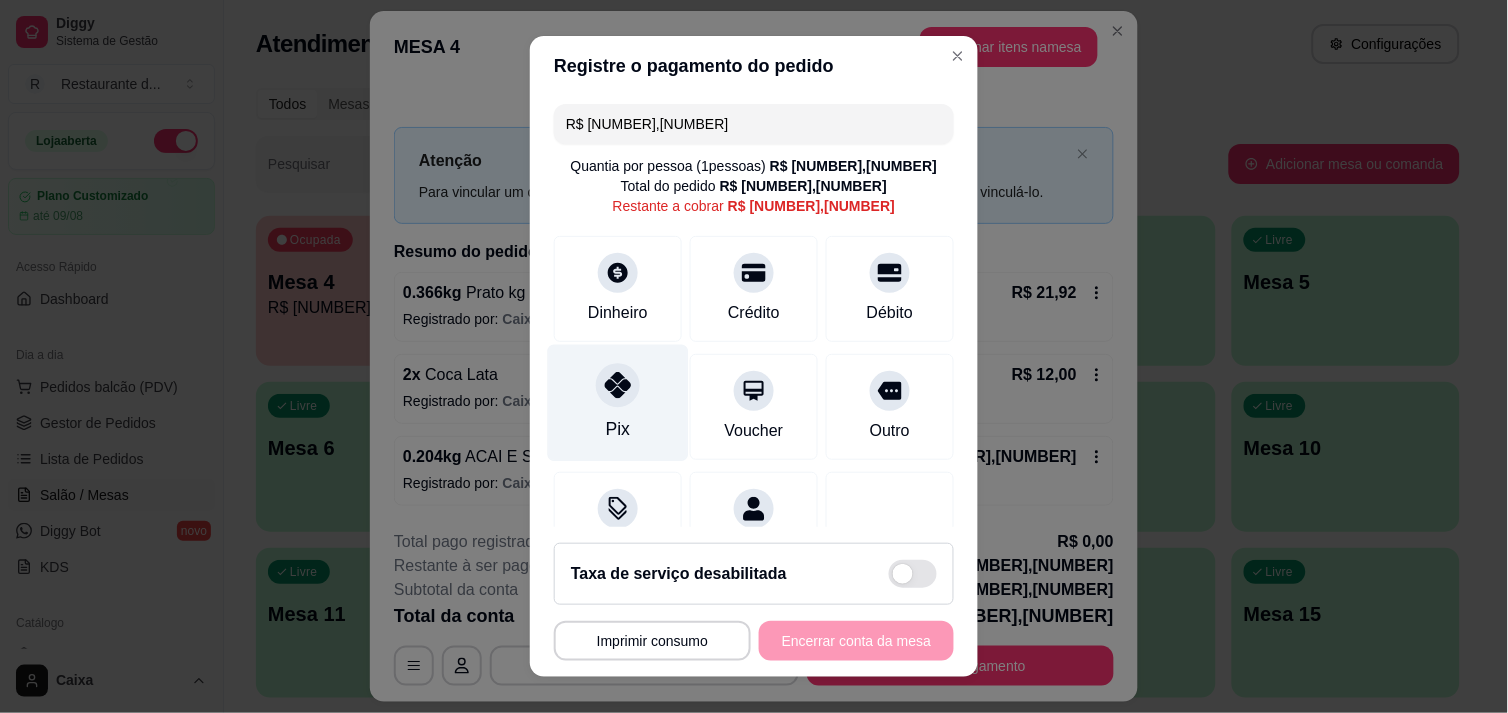 click 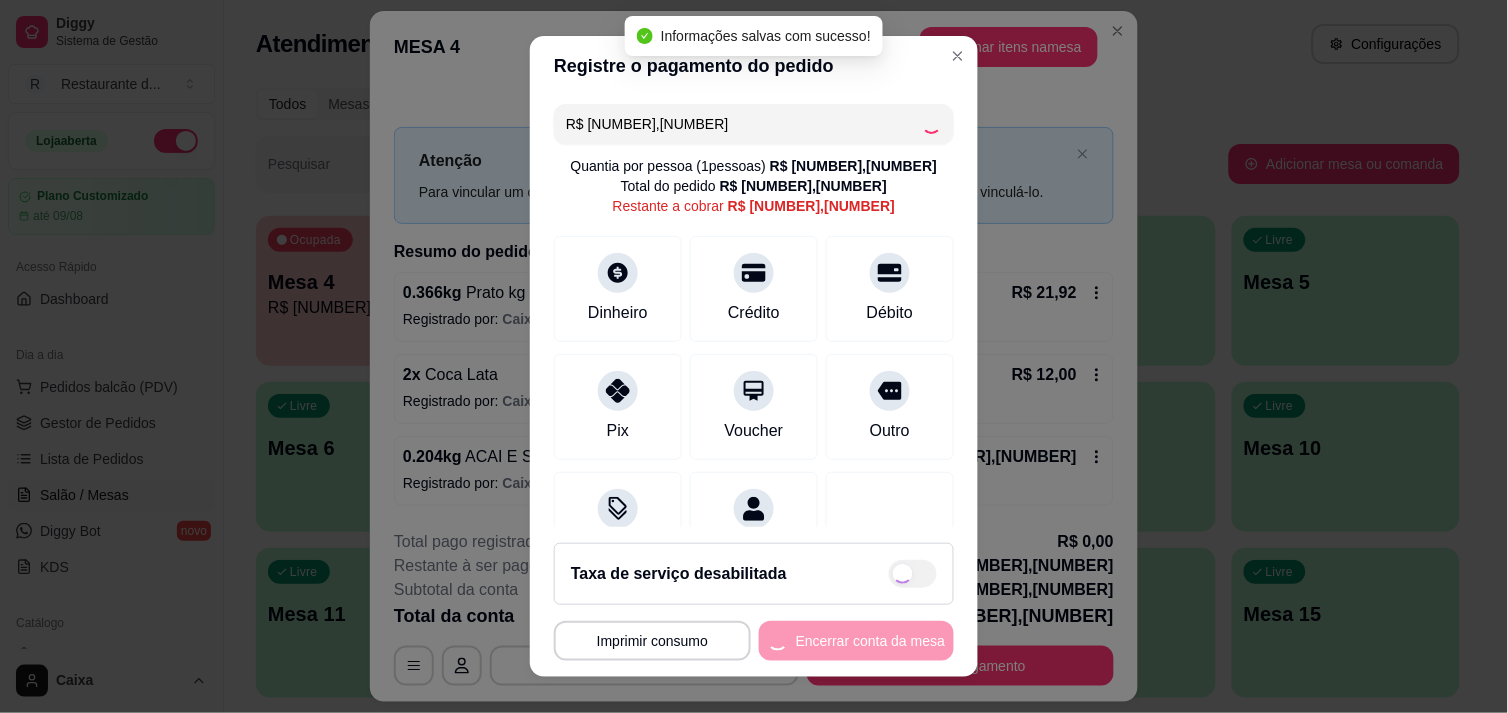 type on "R$ 0,00" 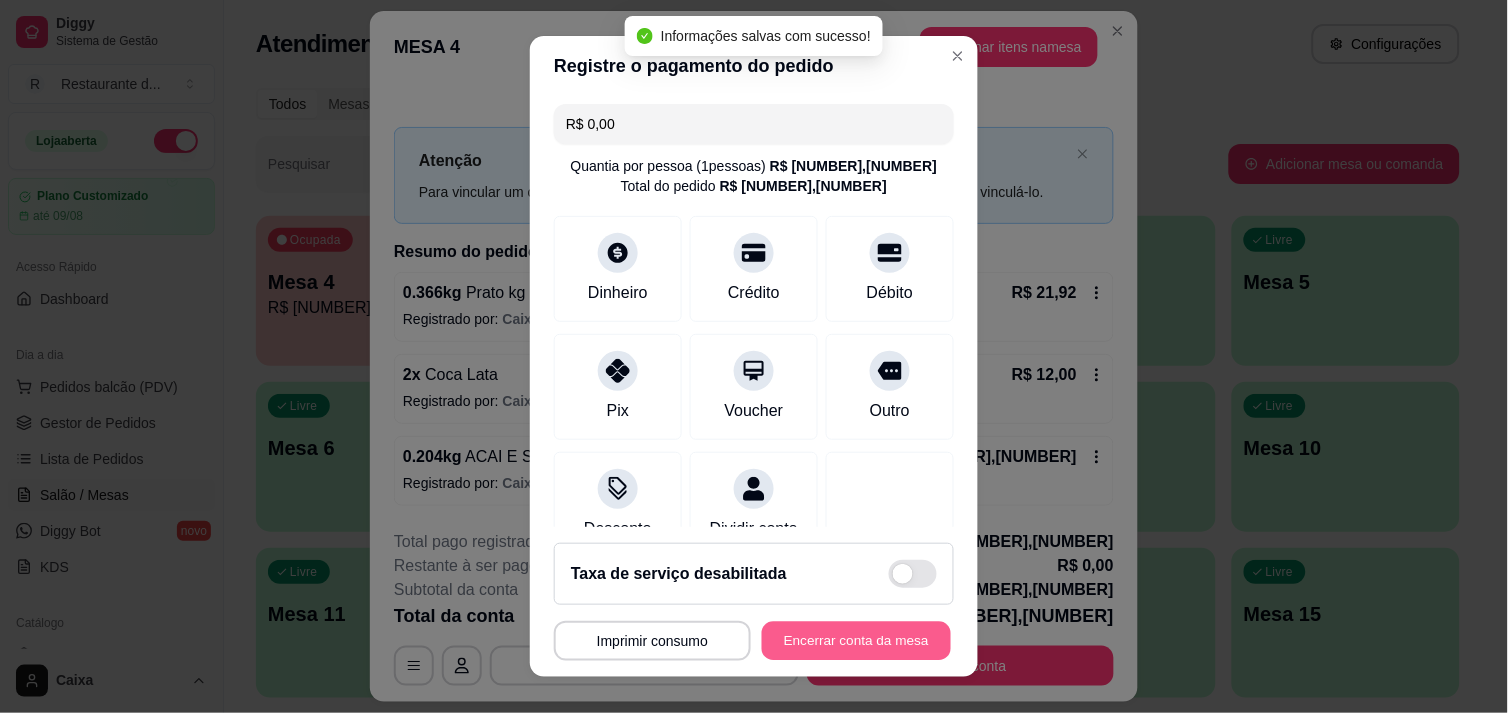 click on "Encerrar conta da mesa" at bounding box center [856, 641] 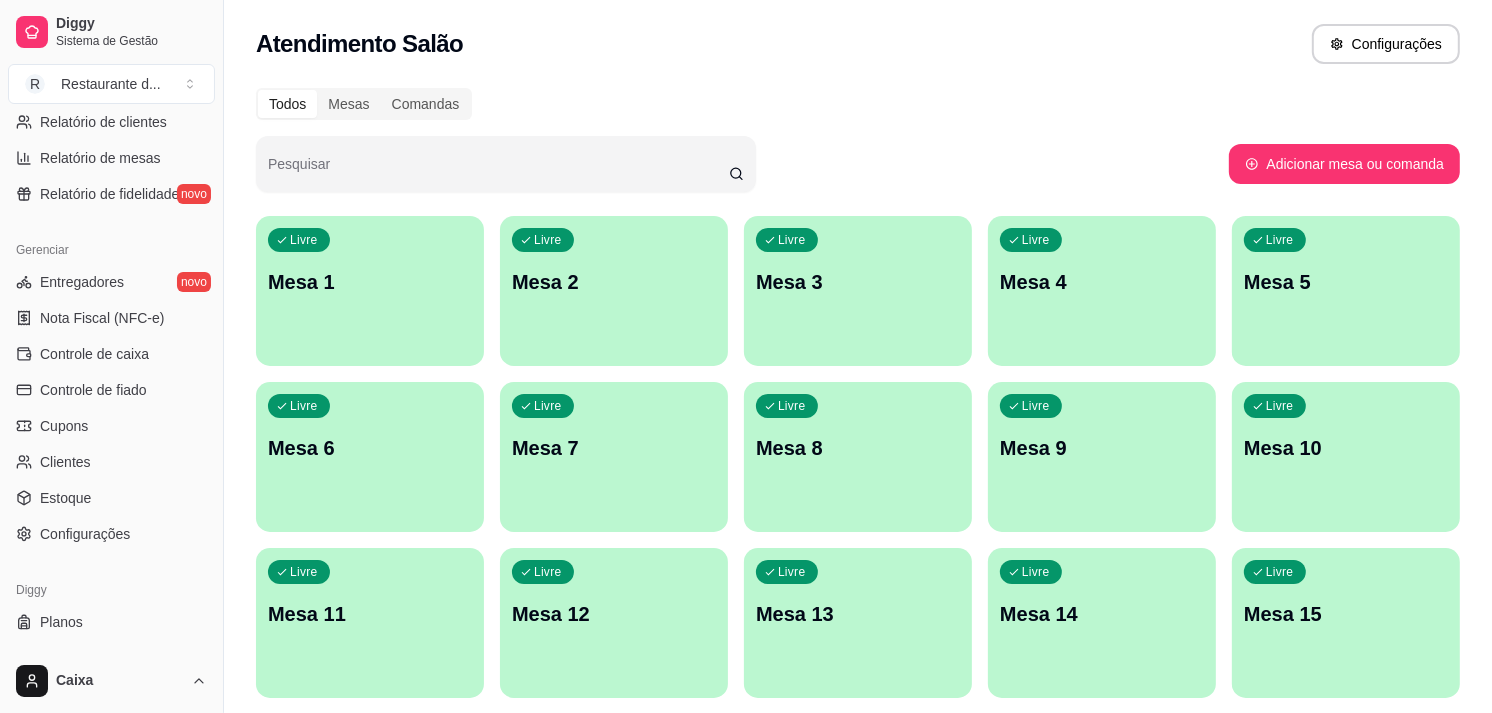 scroll, scrollTop: 725, scrollLeft: 0, axis: vertical 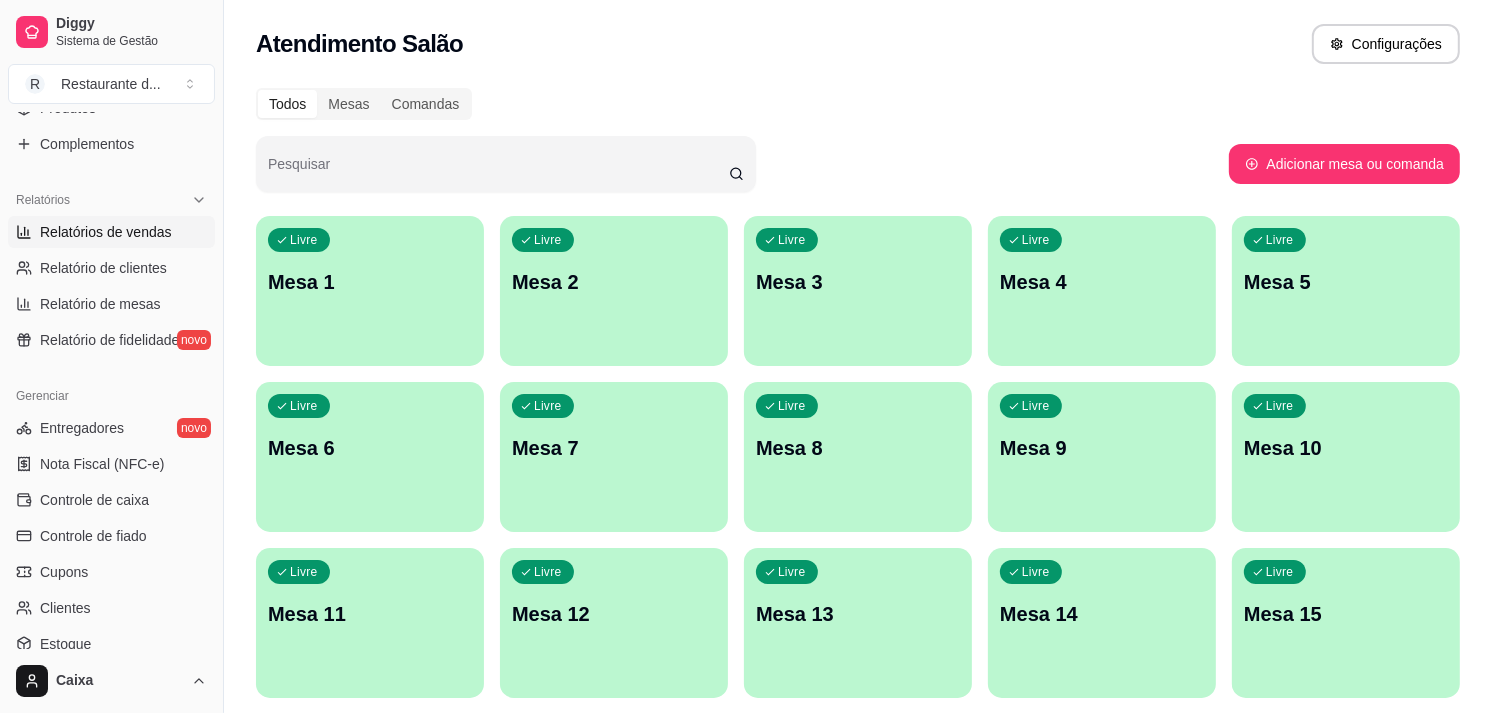 click on "Relatórios de vendas" at bounding box center (106, 232) 